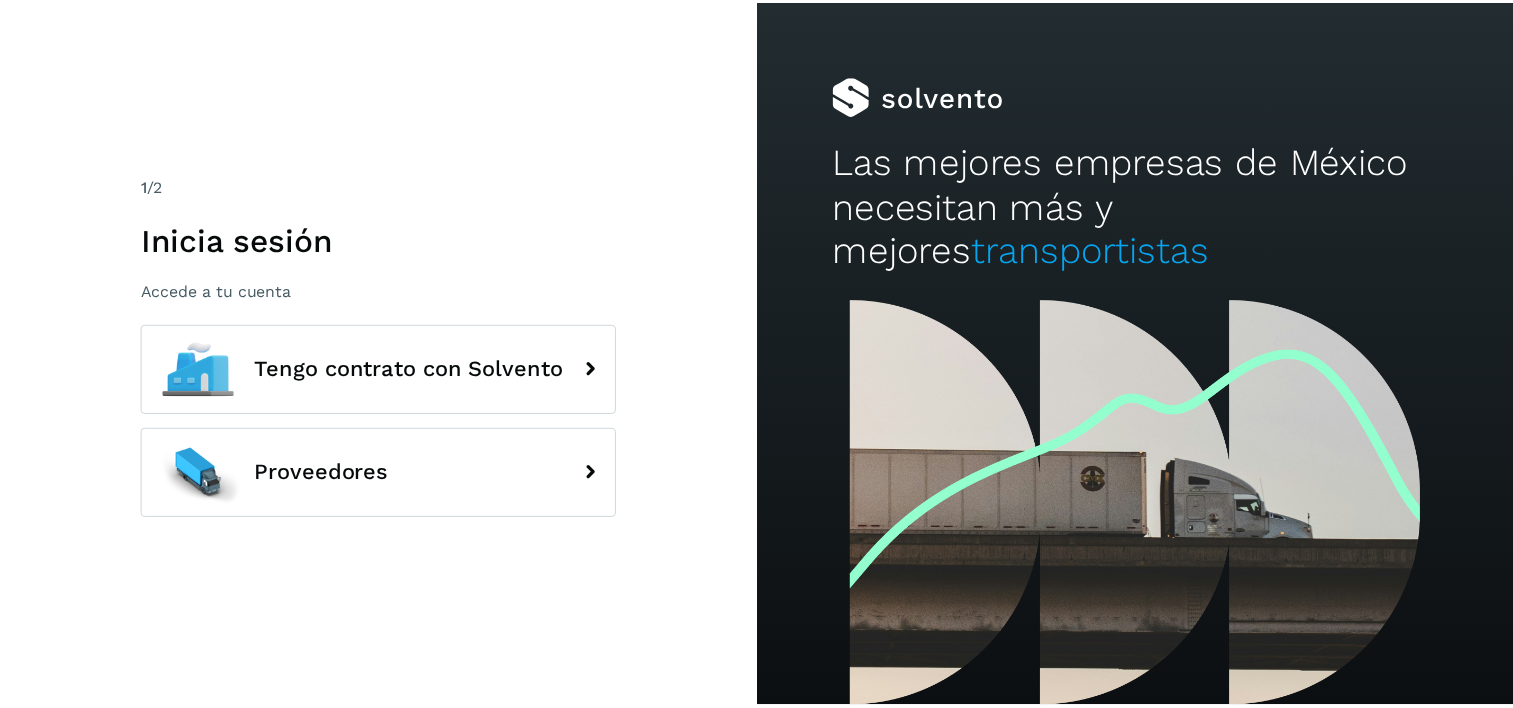 scroll, scrollTop: 0, scrollLeft: 0, axis: both 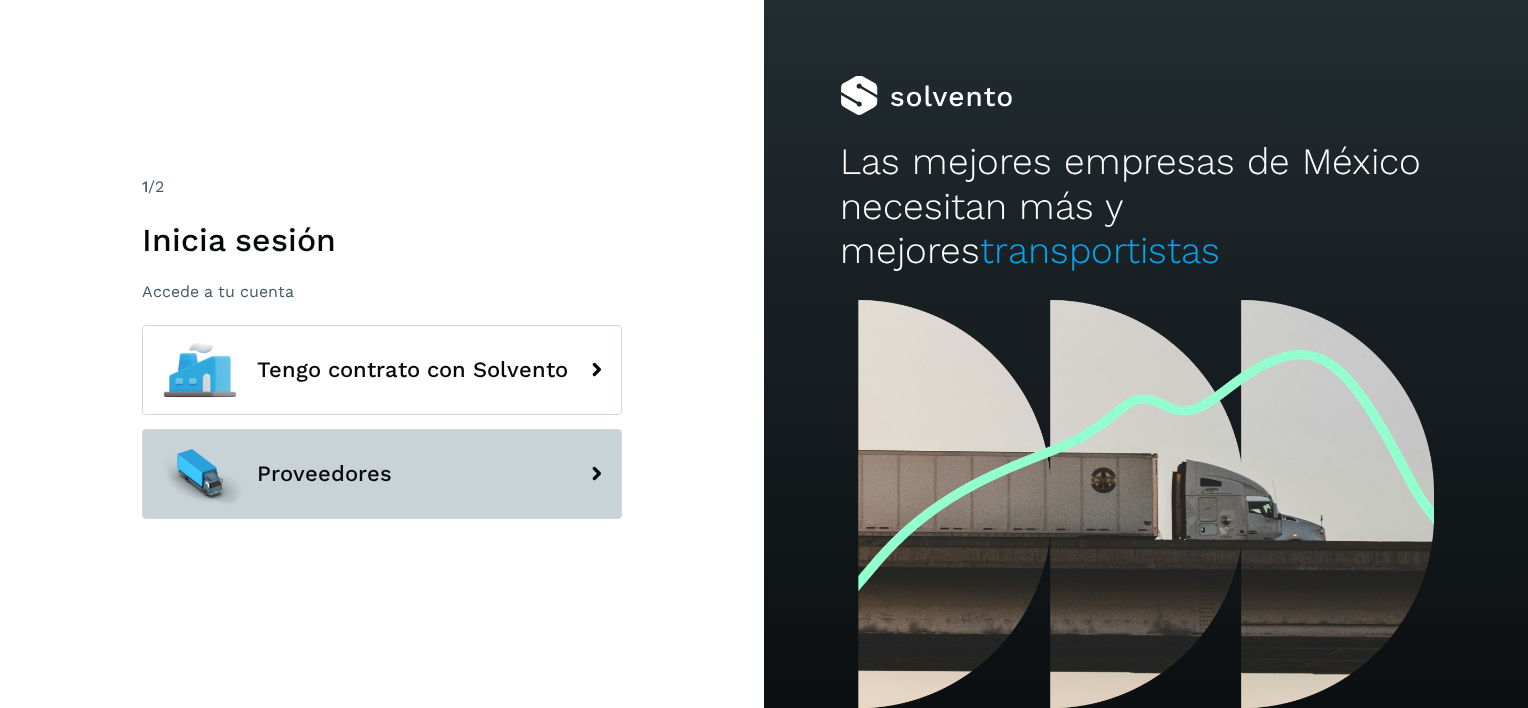 click on "Proveedores" at bounding box center (382, 474) 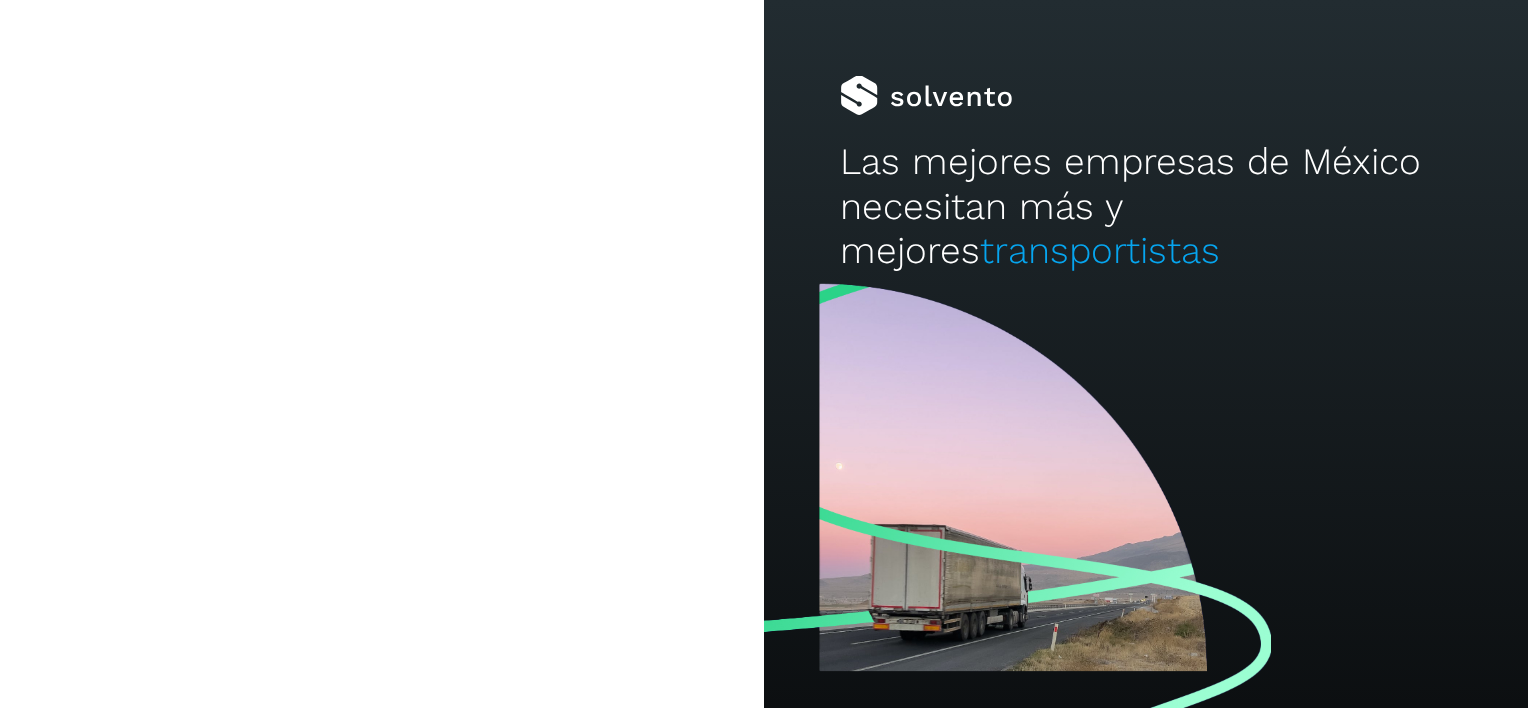 click on "Tengo contrato con Solvento" at bounding box center [382, 370] 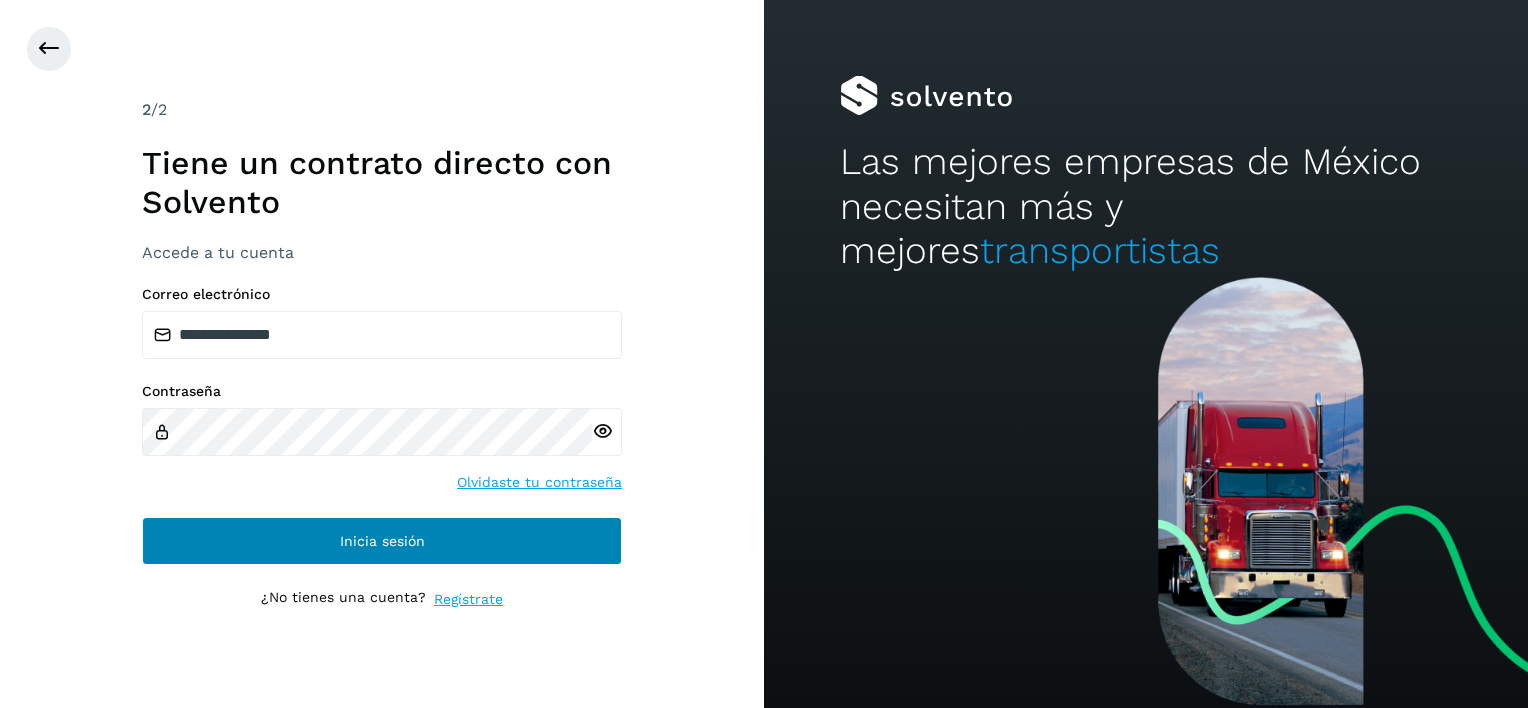 drag, startPoint x: 288, startPoint y: 512, endPoint x: 292, endPoint y: 524, distance: 12.649111 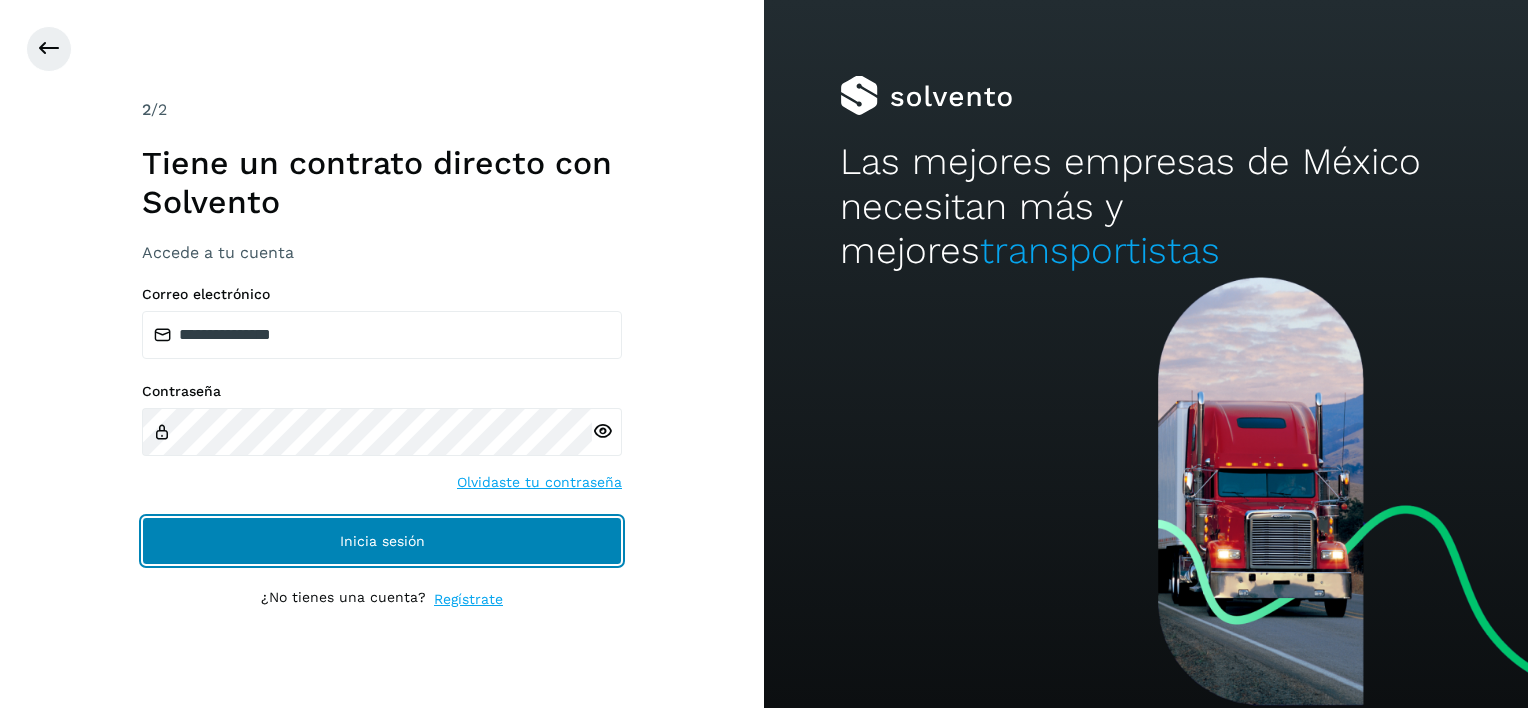 click on "Inicia sesión" at bounding box center [382, 541] 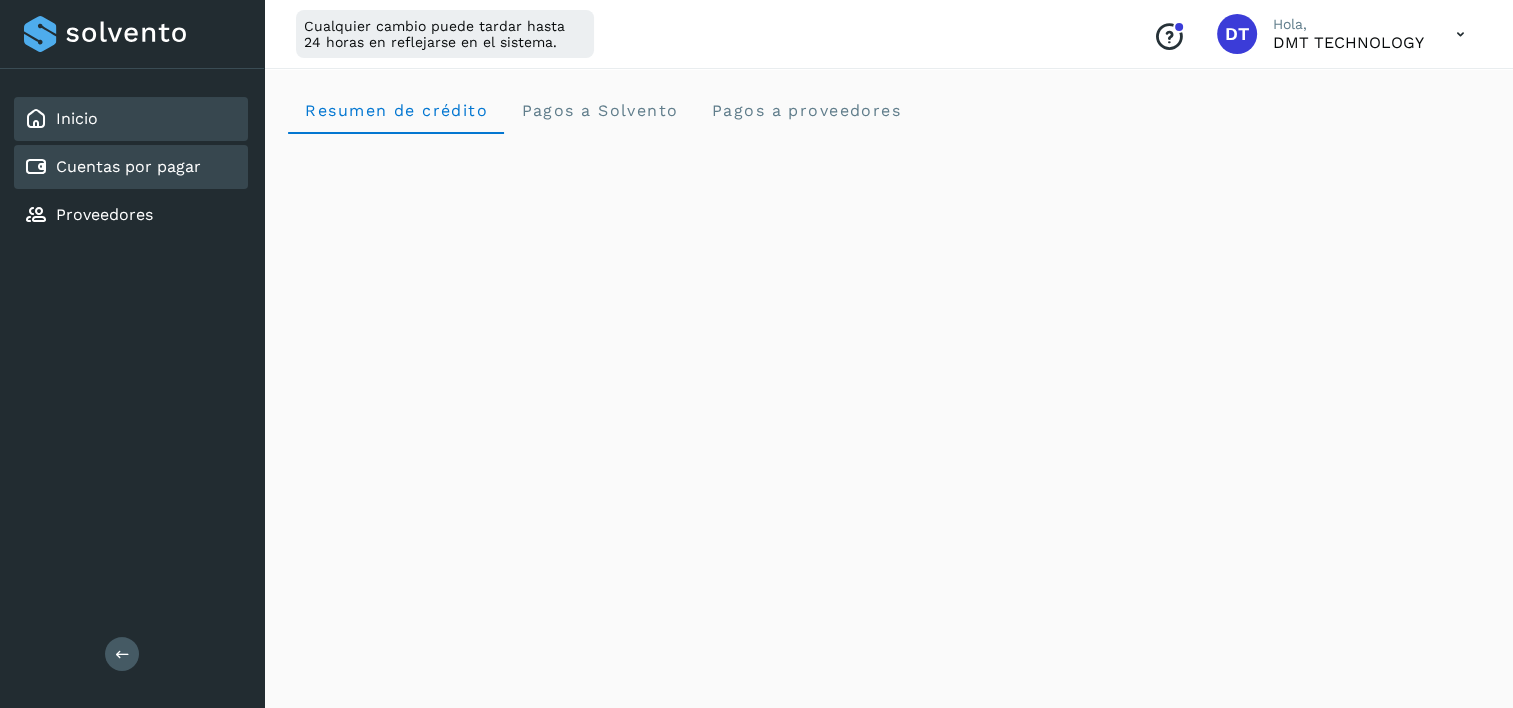 click on "Cuentas por pagar" at bounding box center (128, 166) 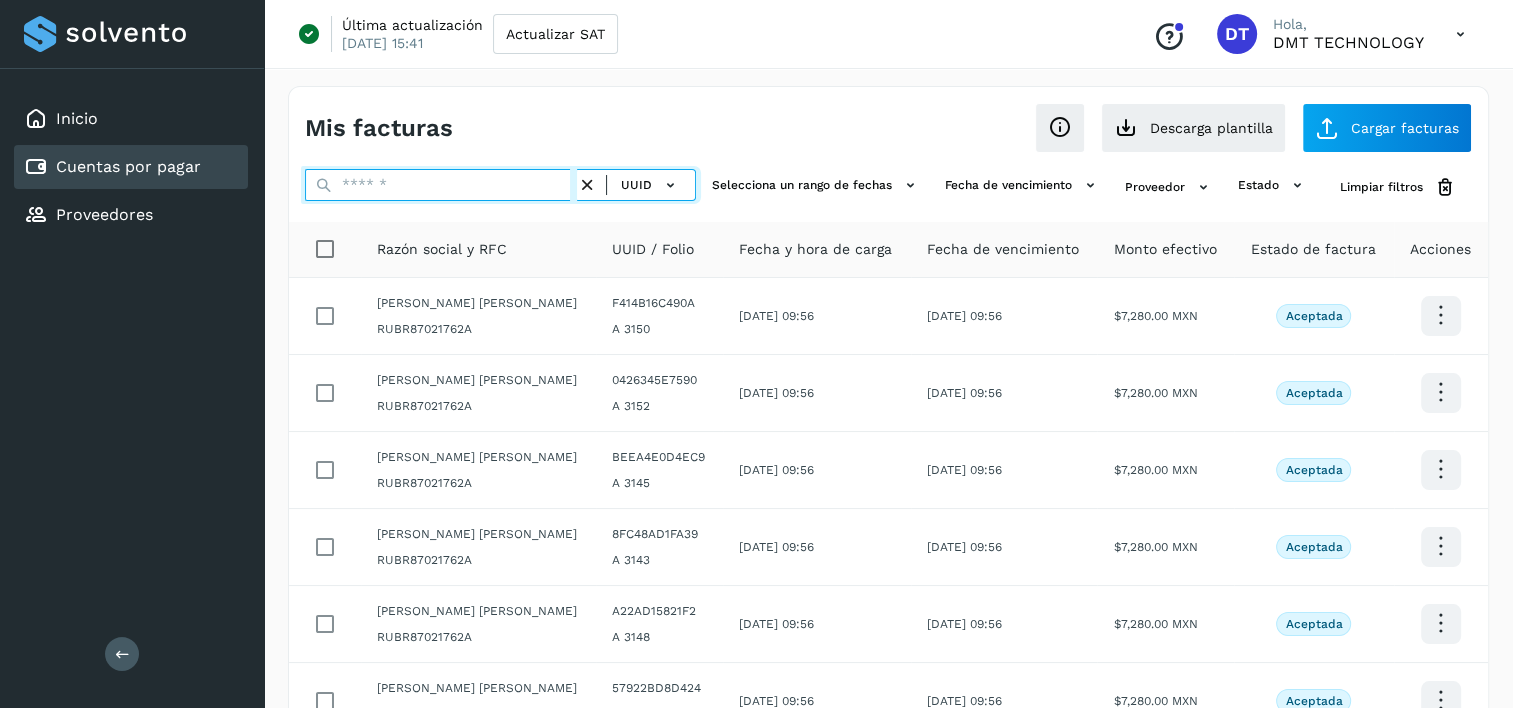 click at bounding box center (441, 185) 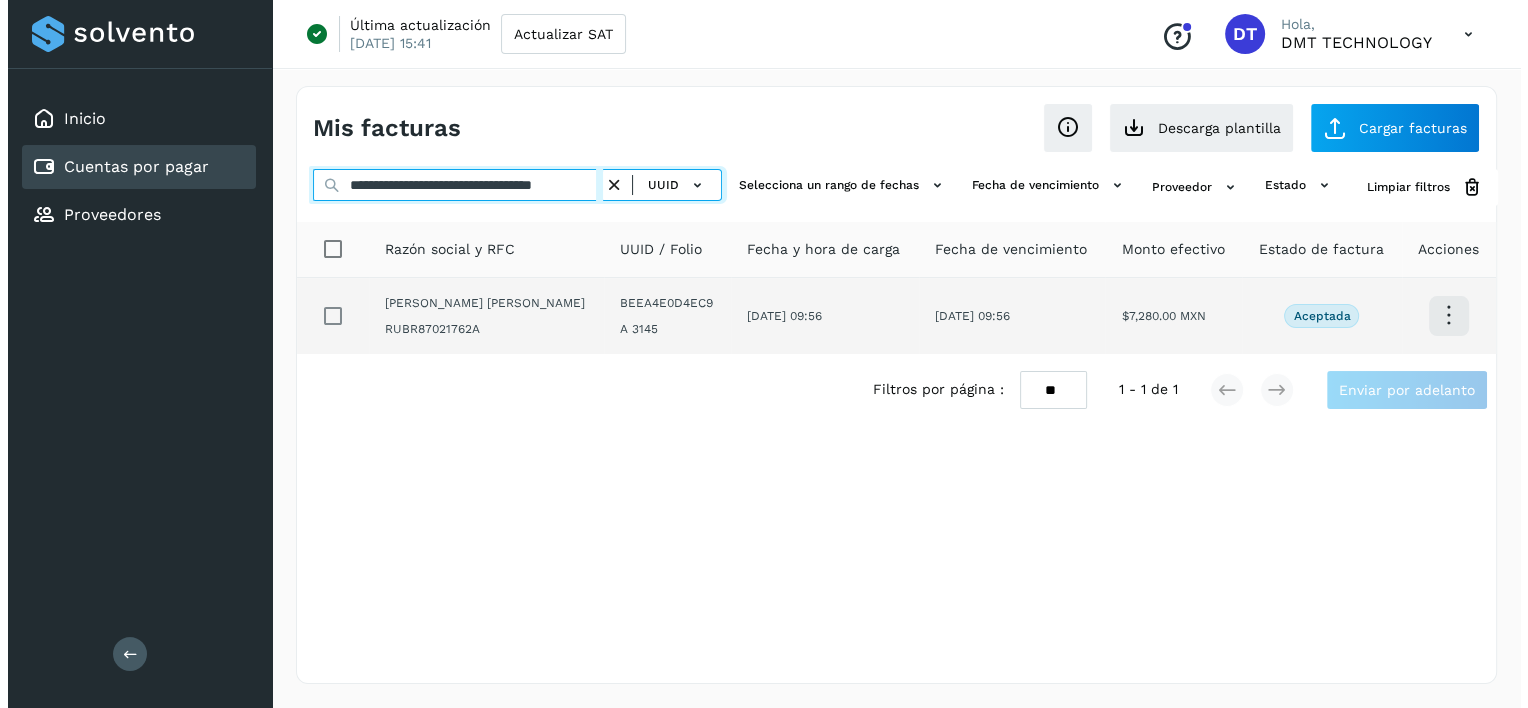 scroll, scrollTop: 0, scrollLeft: 56, axis: horizontal 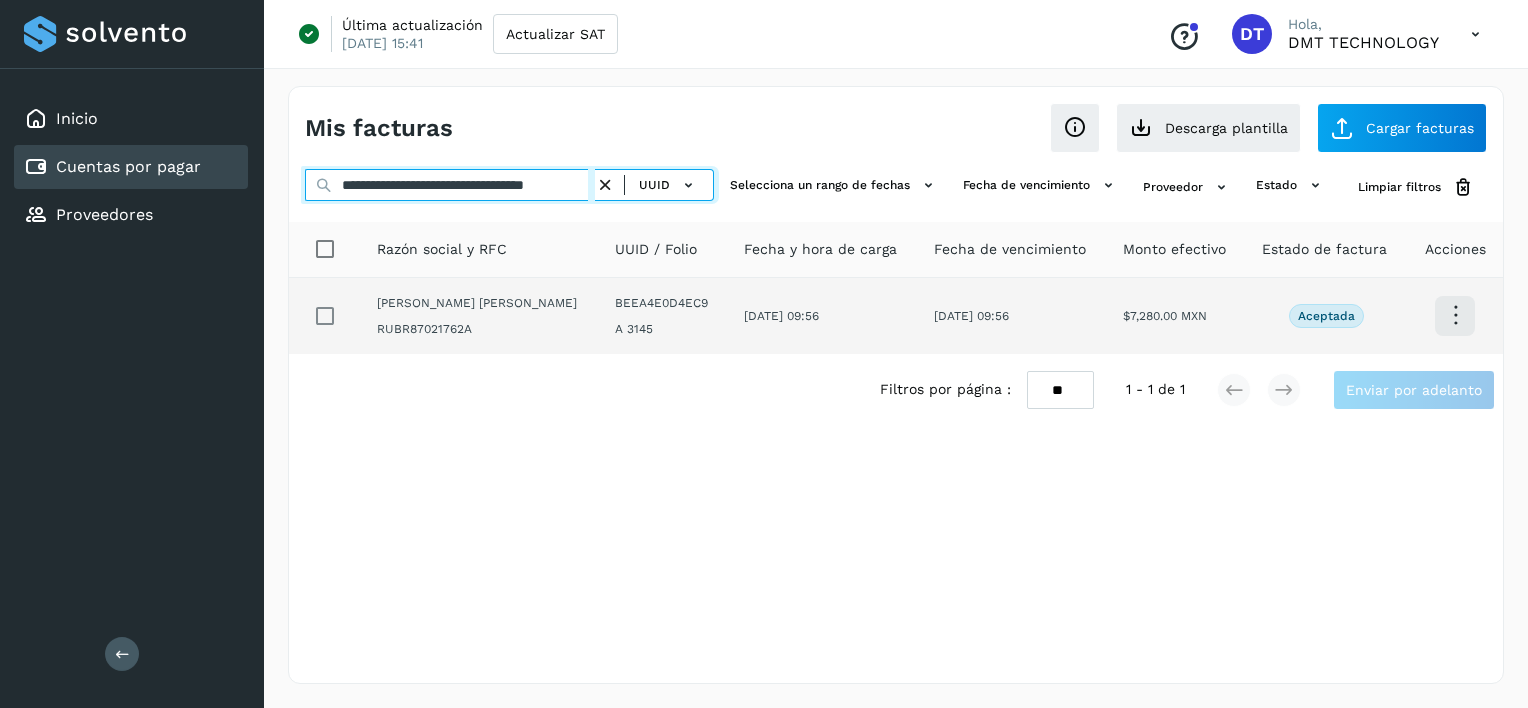 type on "**********" 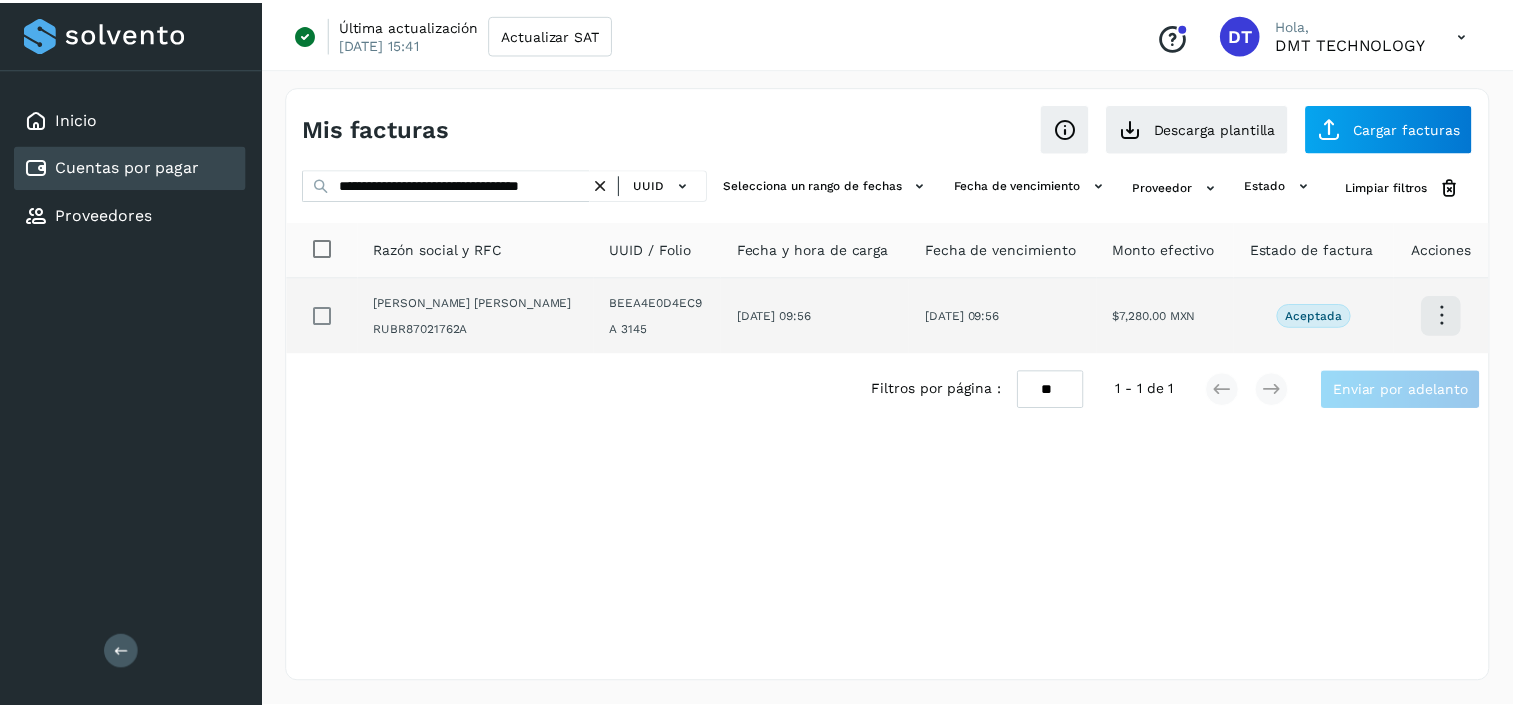 scroll, scrollTop: 0, scrollLeft: 0, axis: both 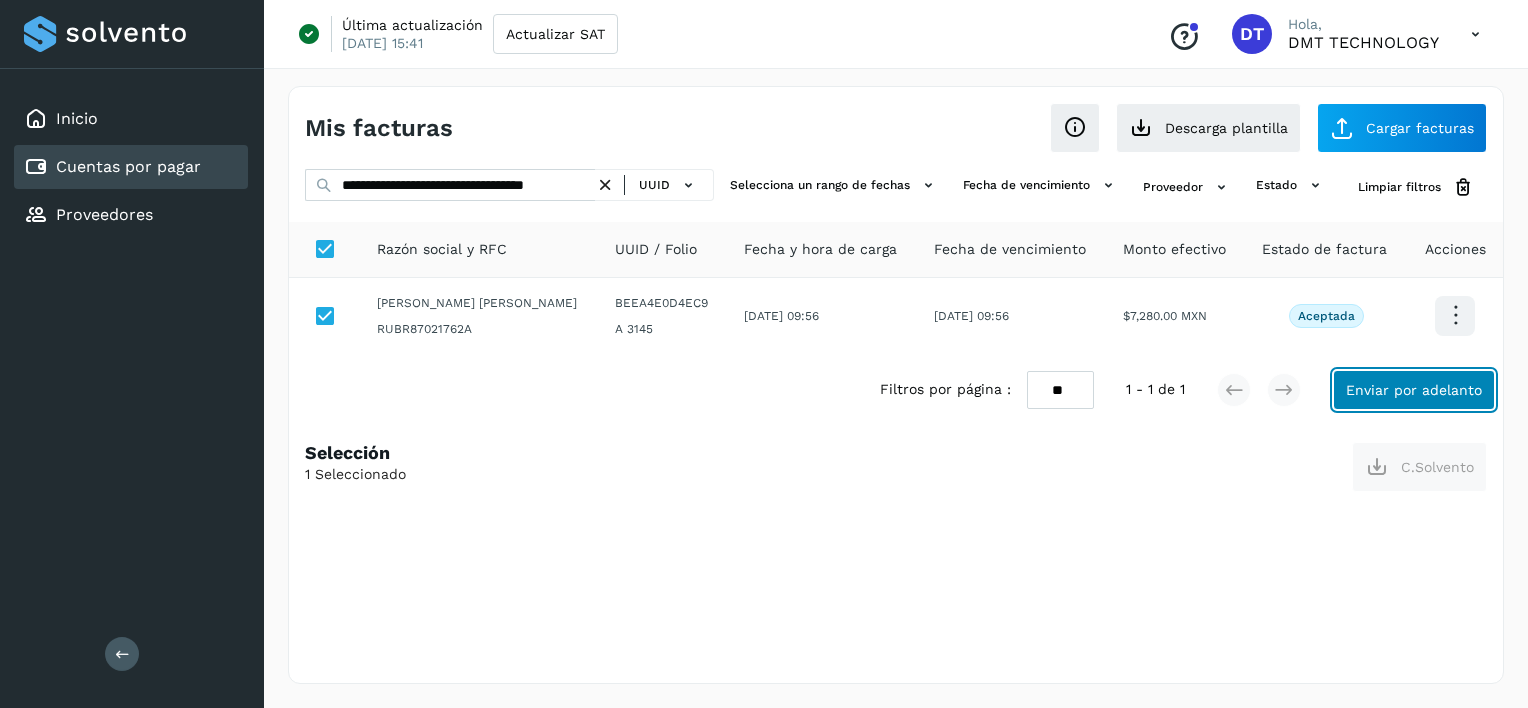 click on "Enviar por adelanto" 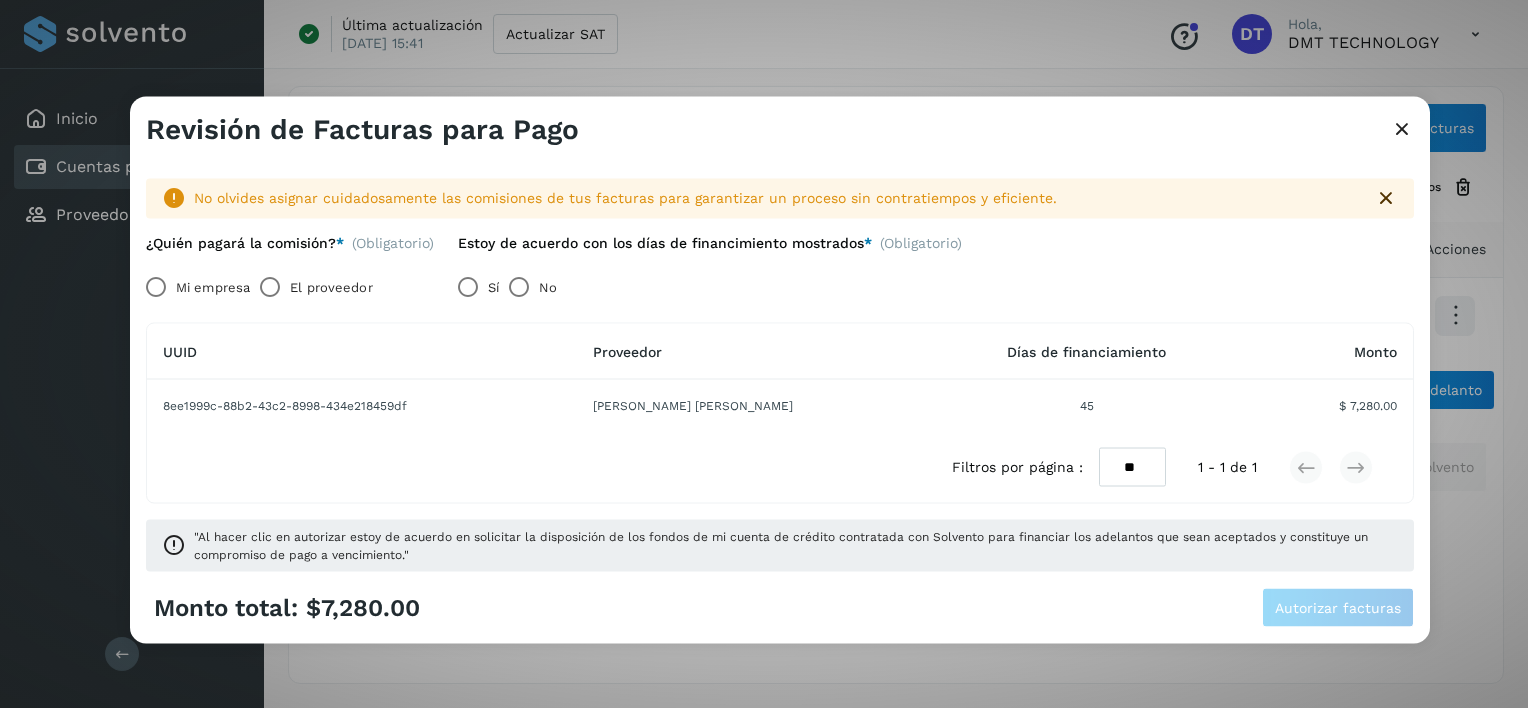 click on "El proveedor" at bounding box center (331, 287) 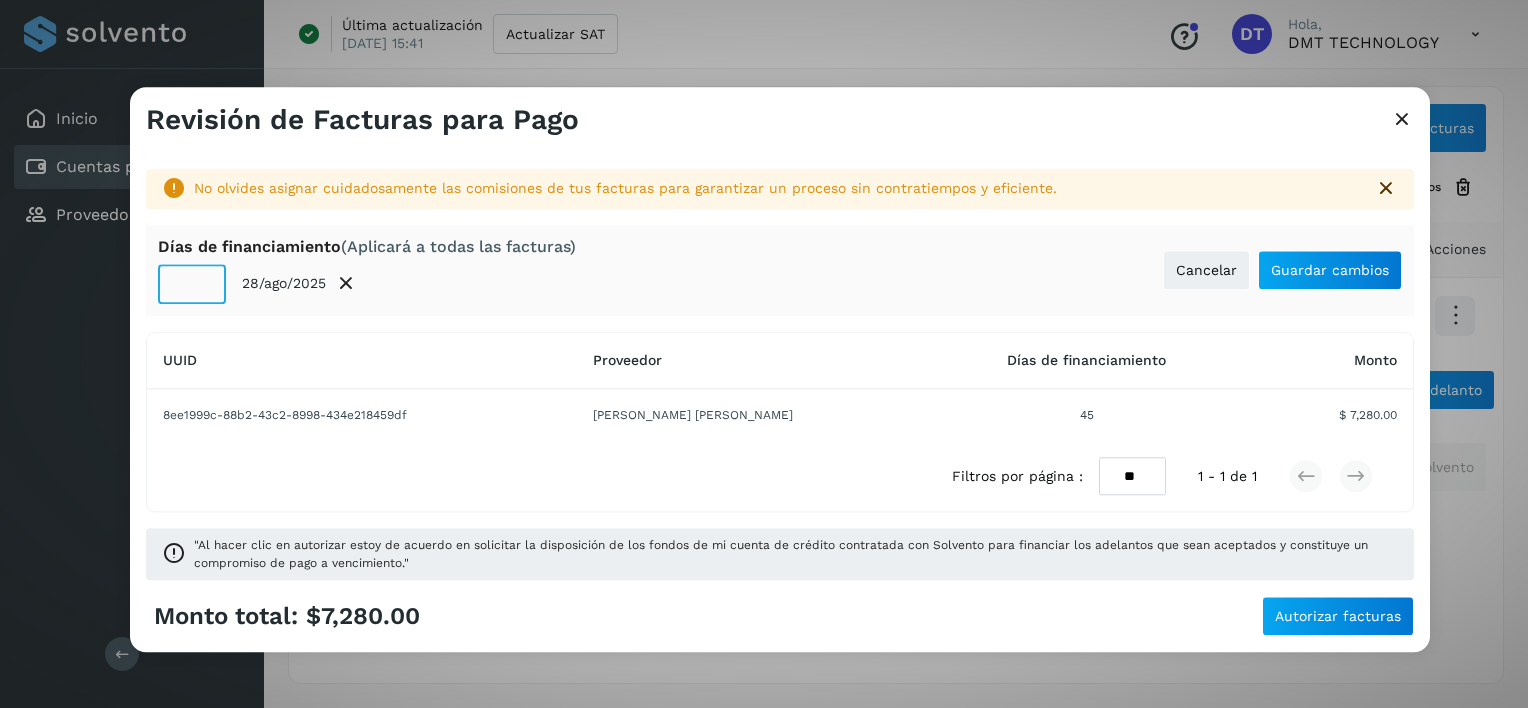 click on "**" 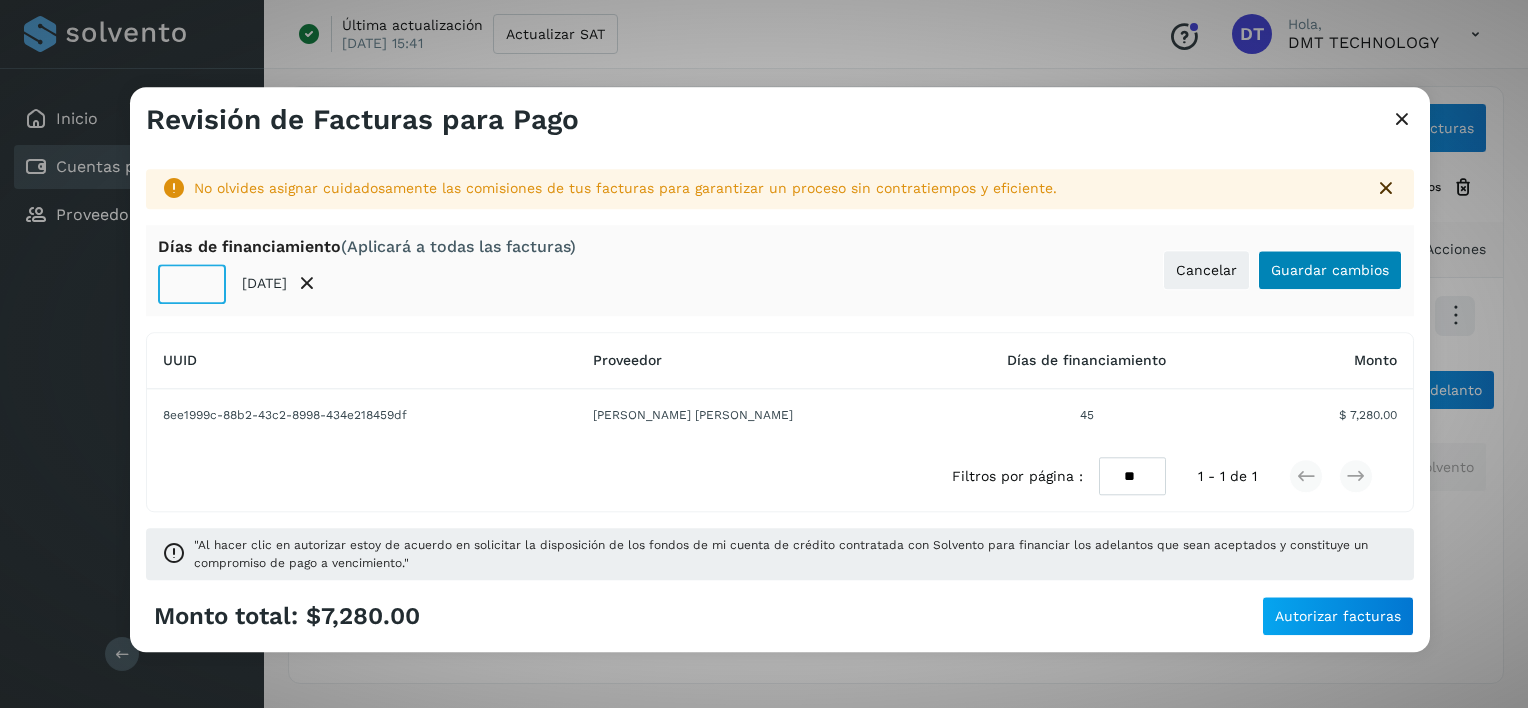 type on "**" 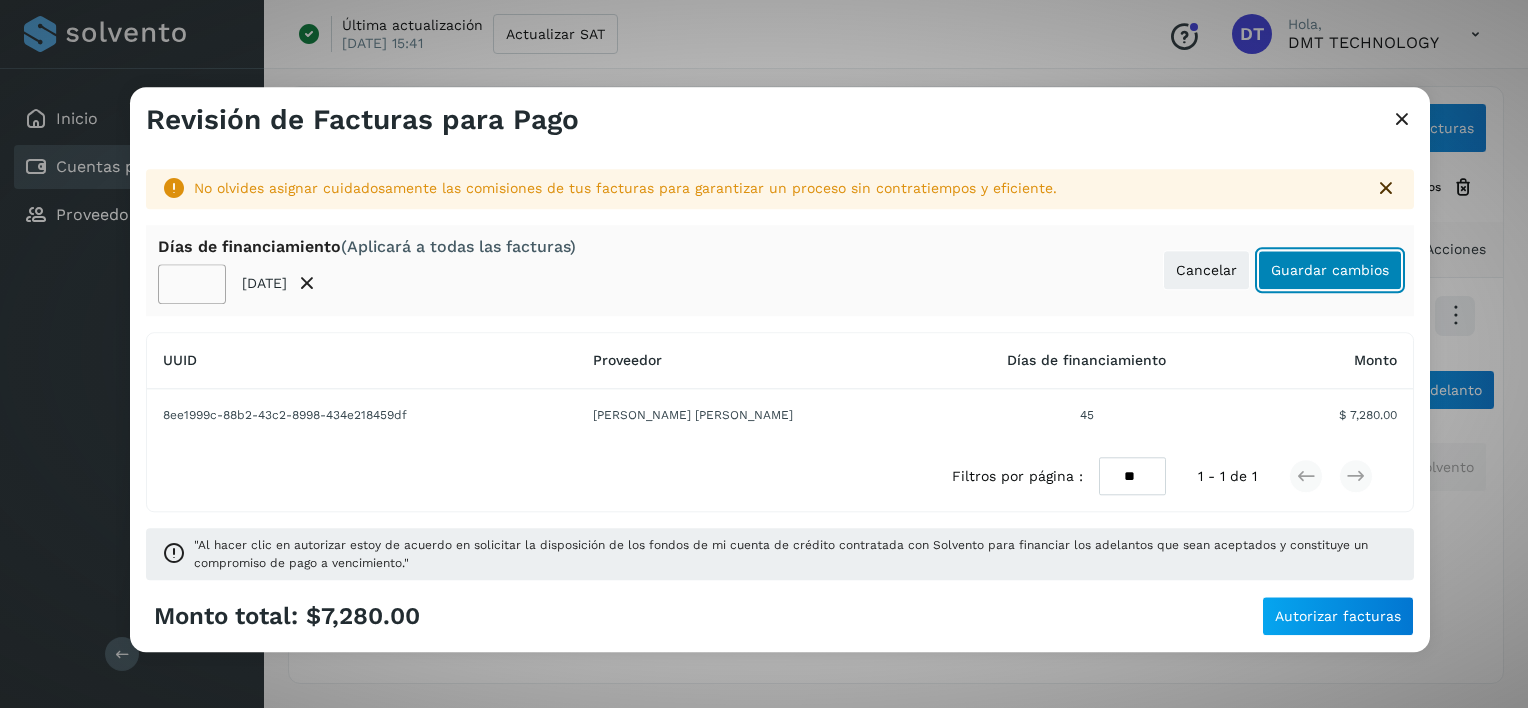 click on "Guardar cambios" at bounding box center (1330, 270) 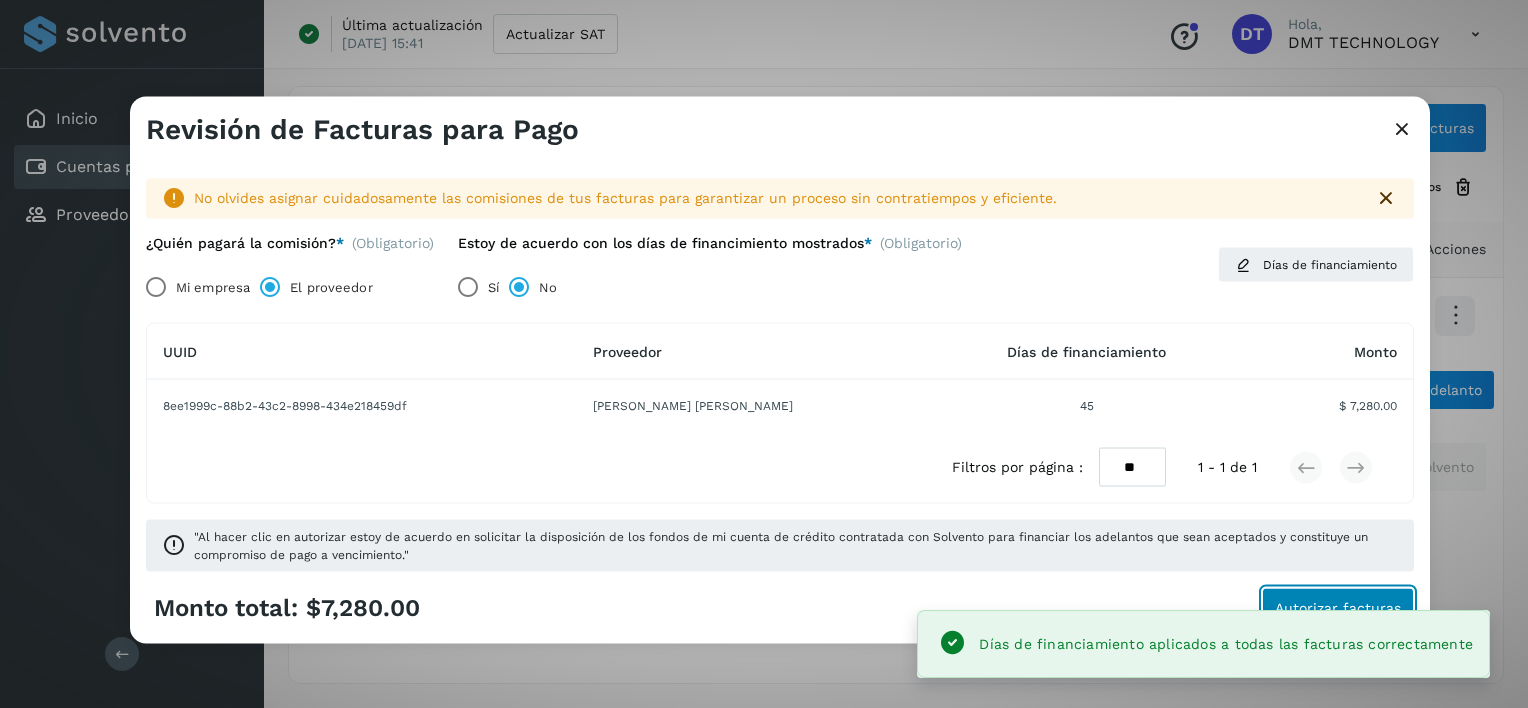 click on "Autorizar facturas" at bounding box center [1338, 607] 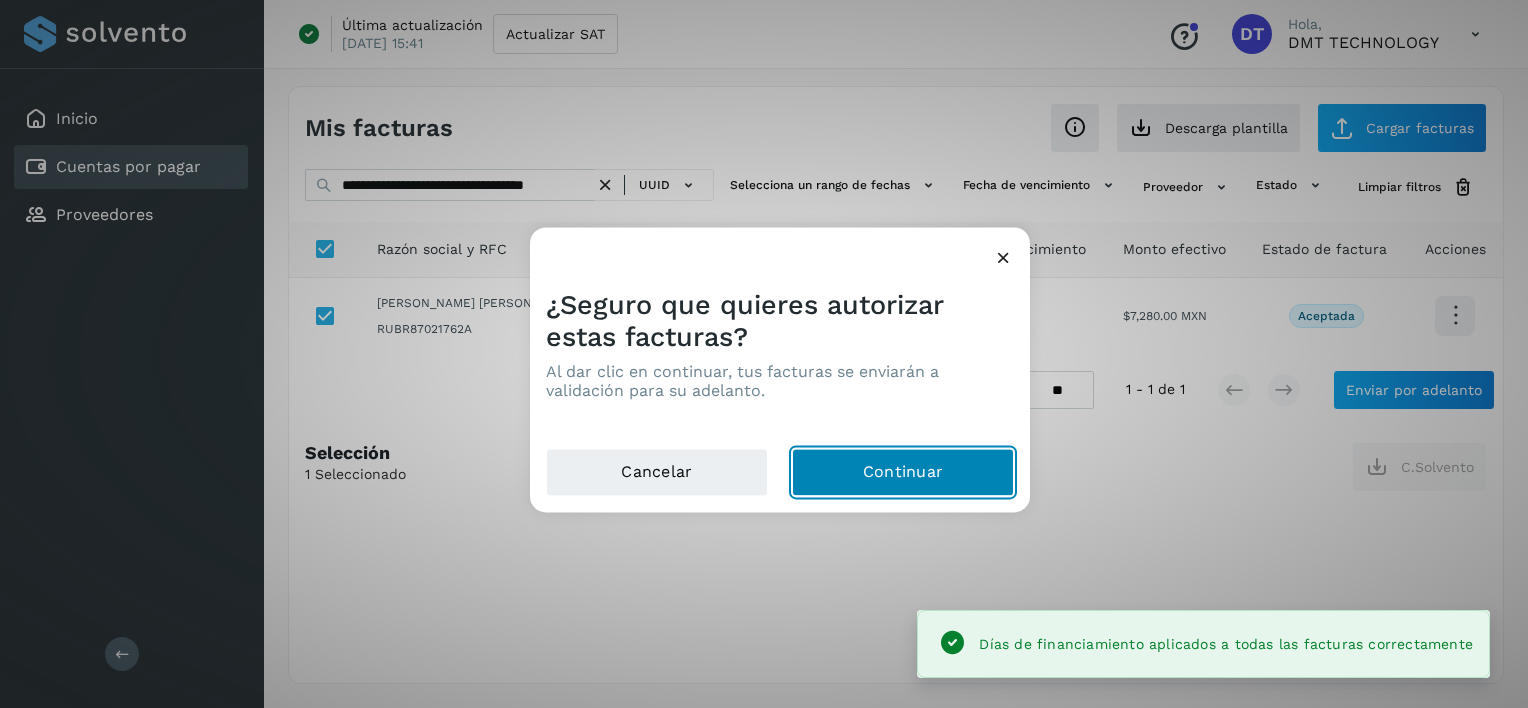 click on "Continuar" 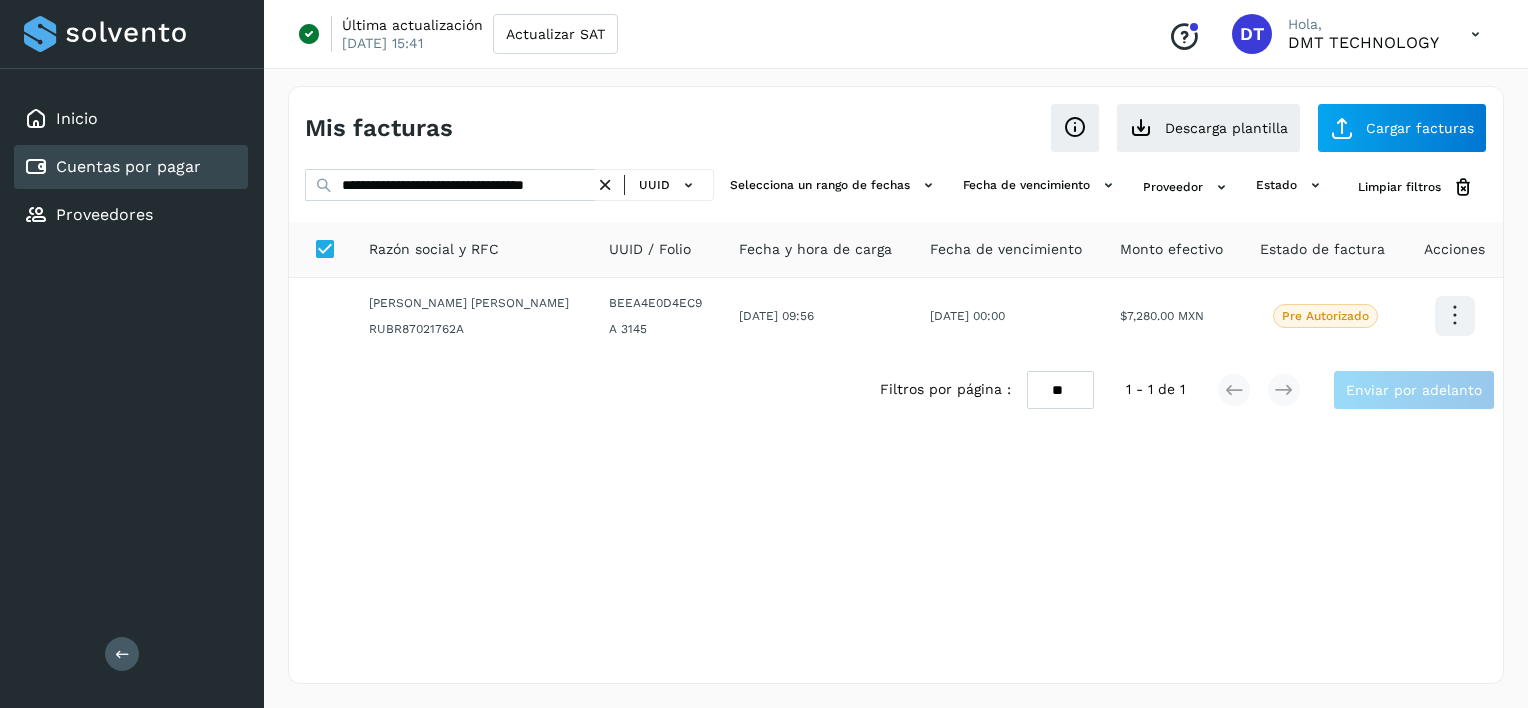 click at bounding box center [605, 185] 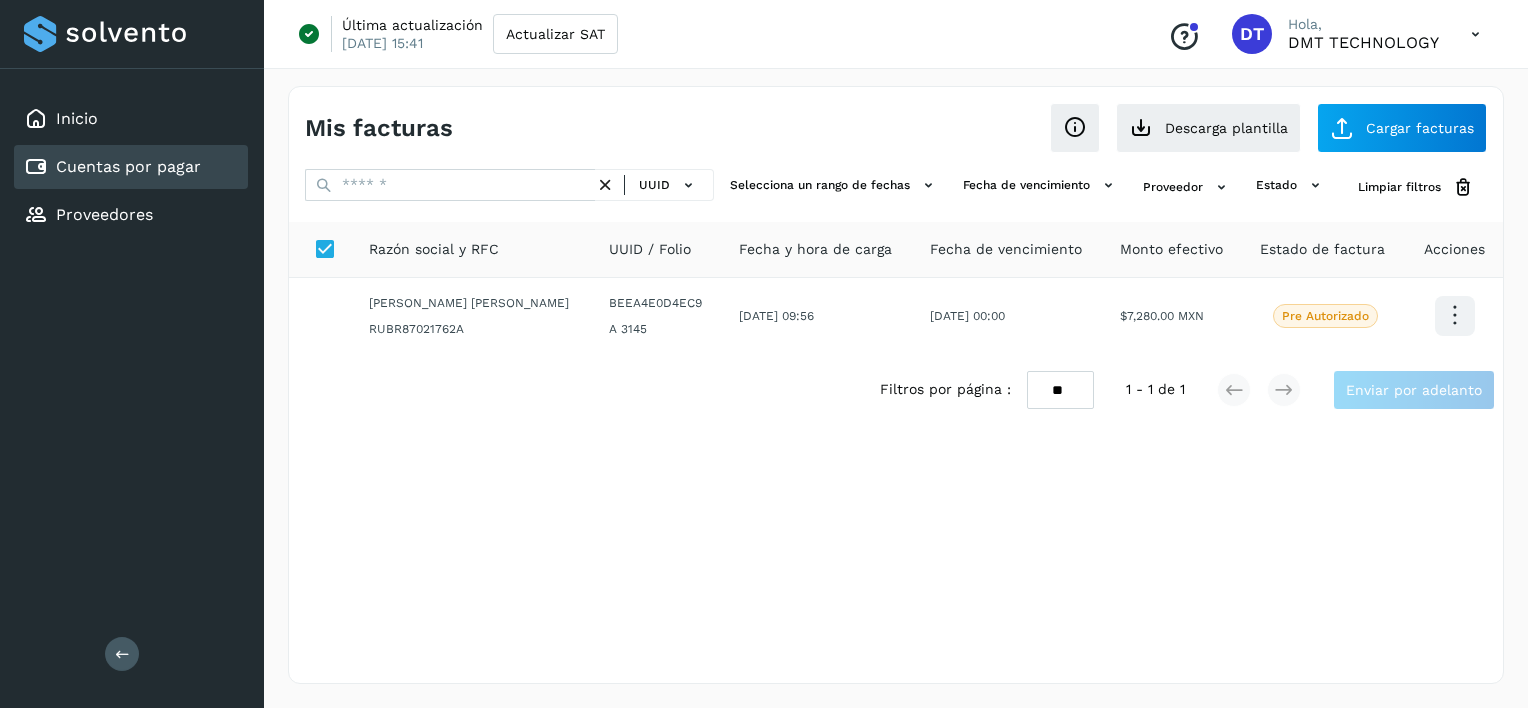 click at bounding box center [605, 185] 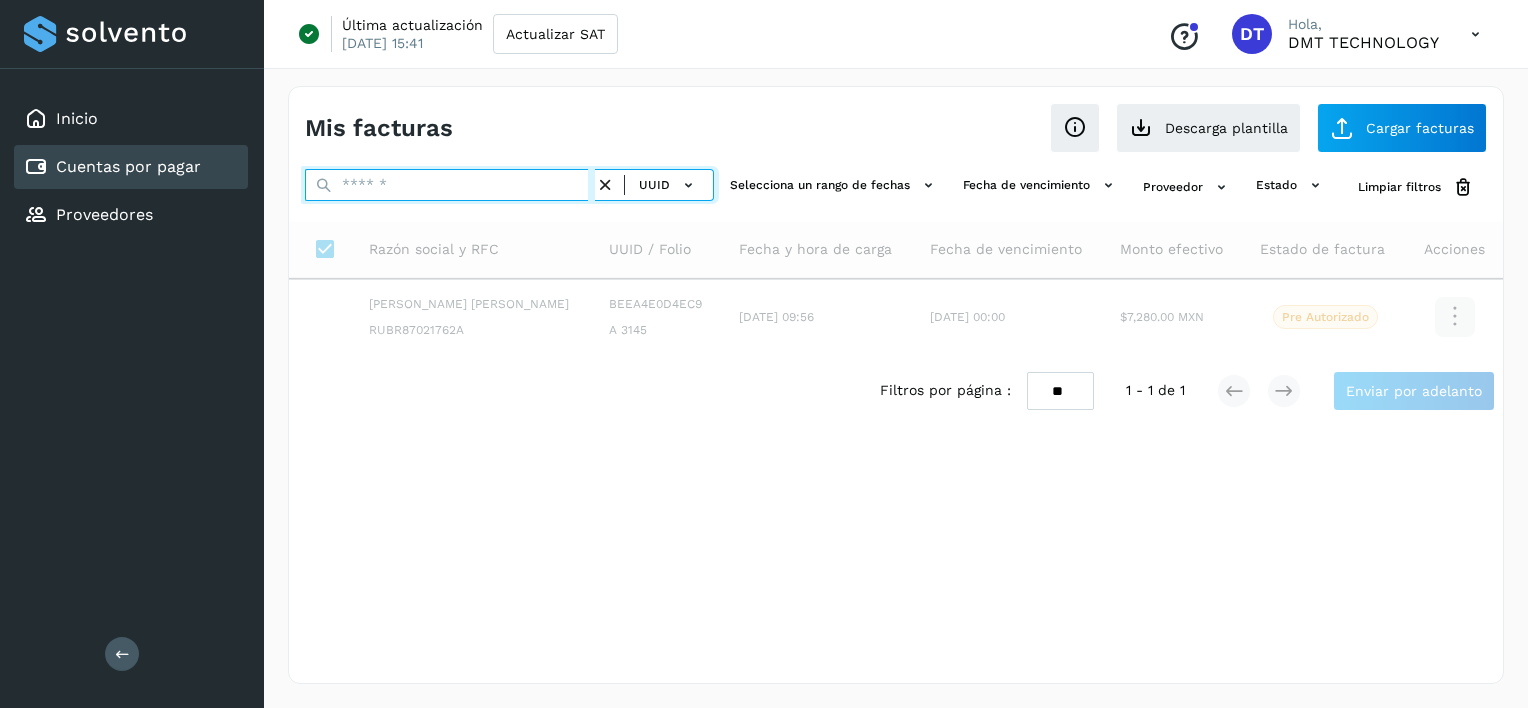 click at bounding box center (450, 185) 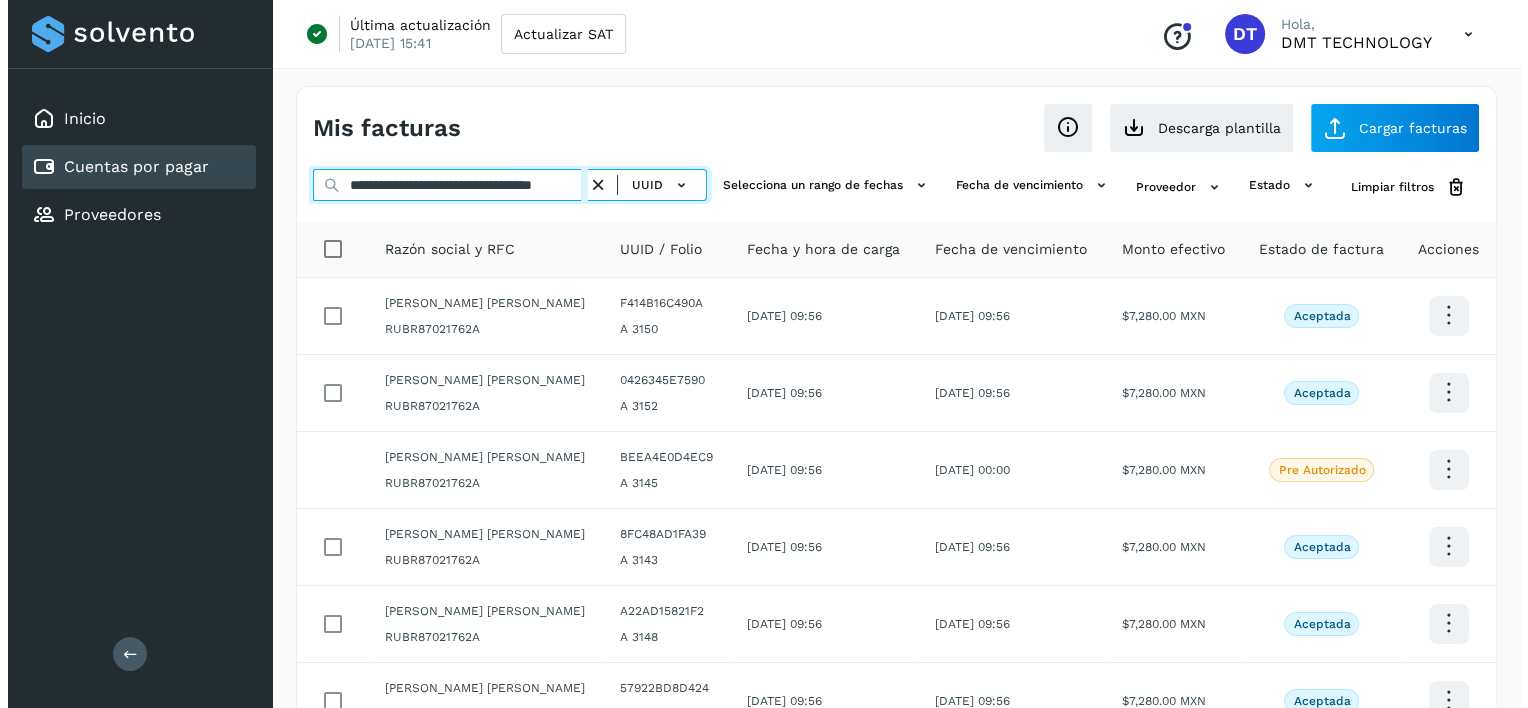 scroll, scrollTop: 0, scrollLeft: 50, axis: horizontal 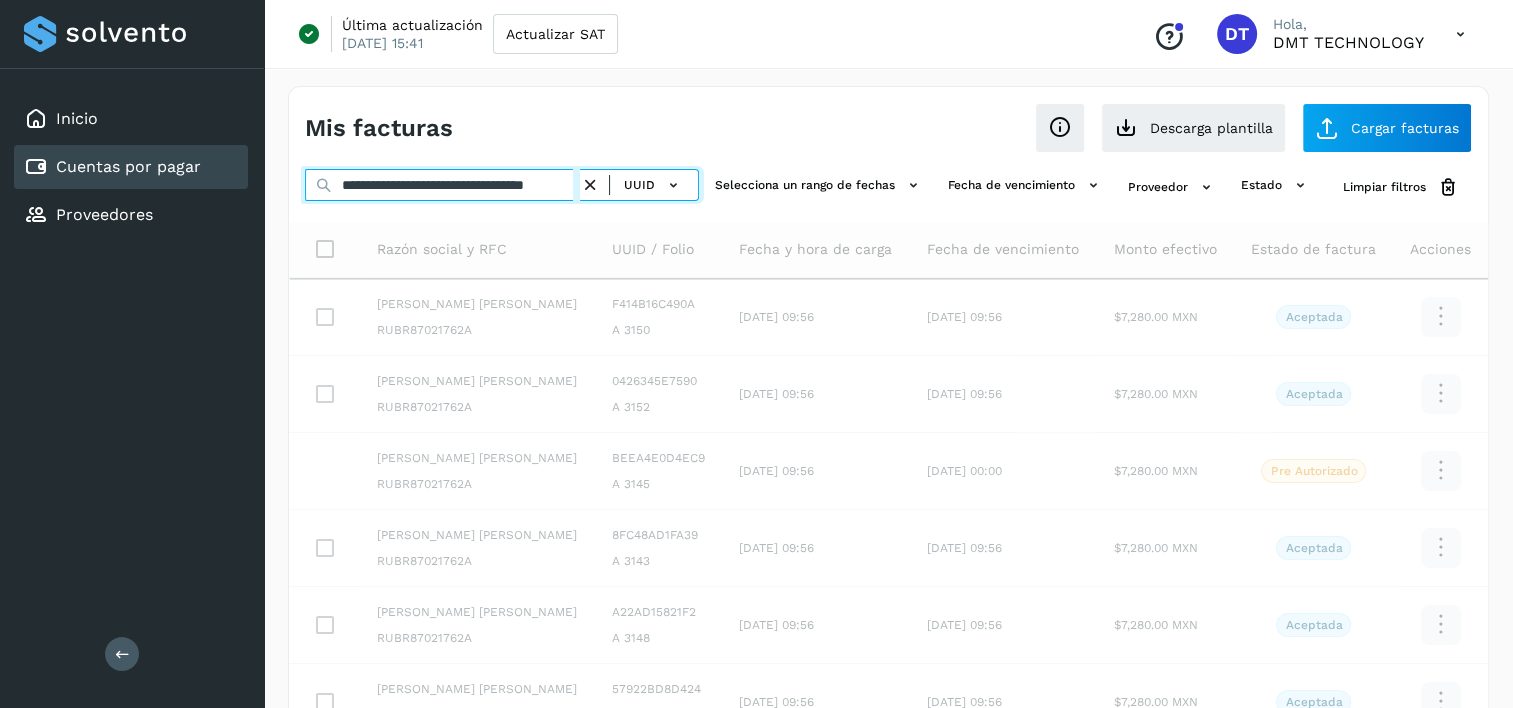 type on "**********" 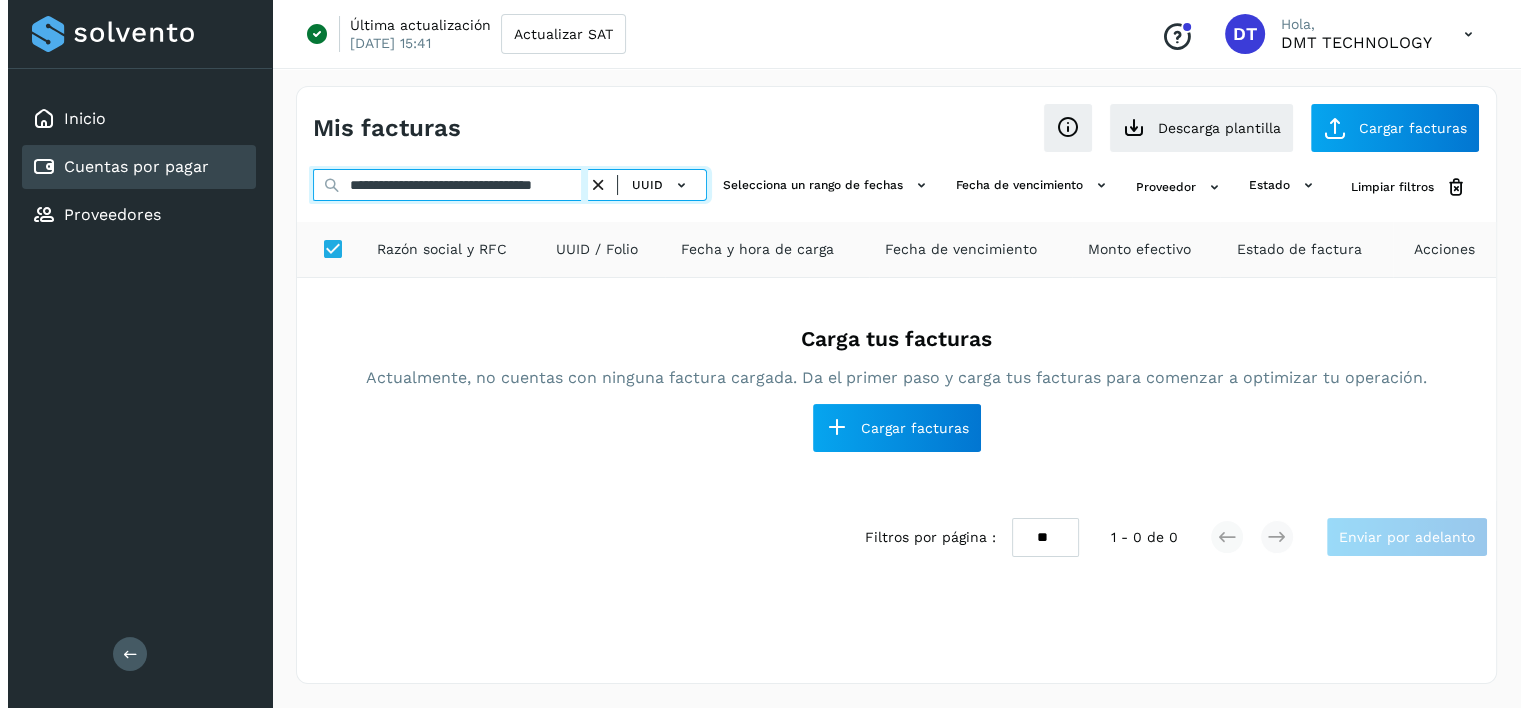 scroll, scrollTop: 0, scrollLeft: 0, axis: both 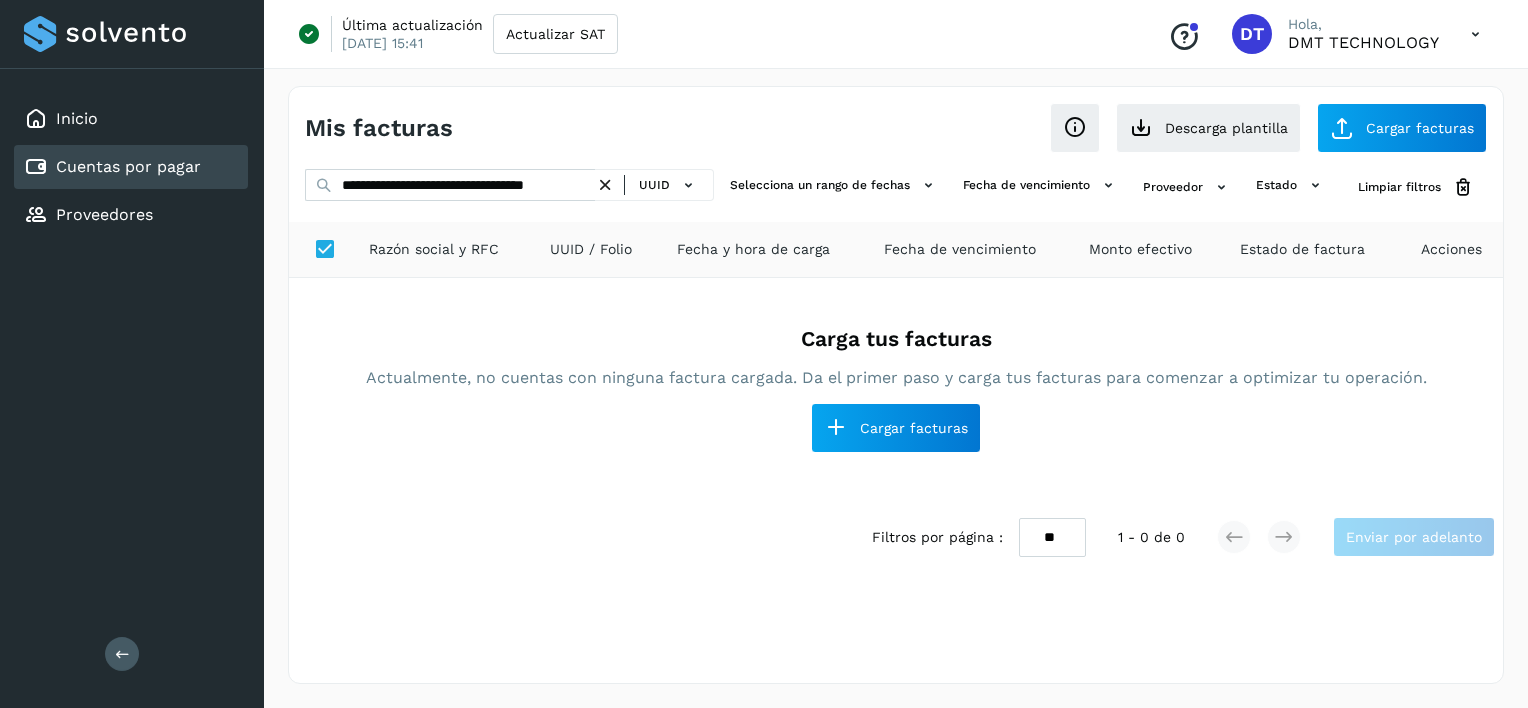 click at bounding box center (605, 185) 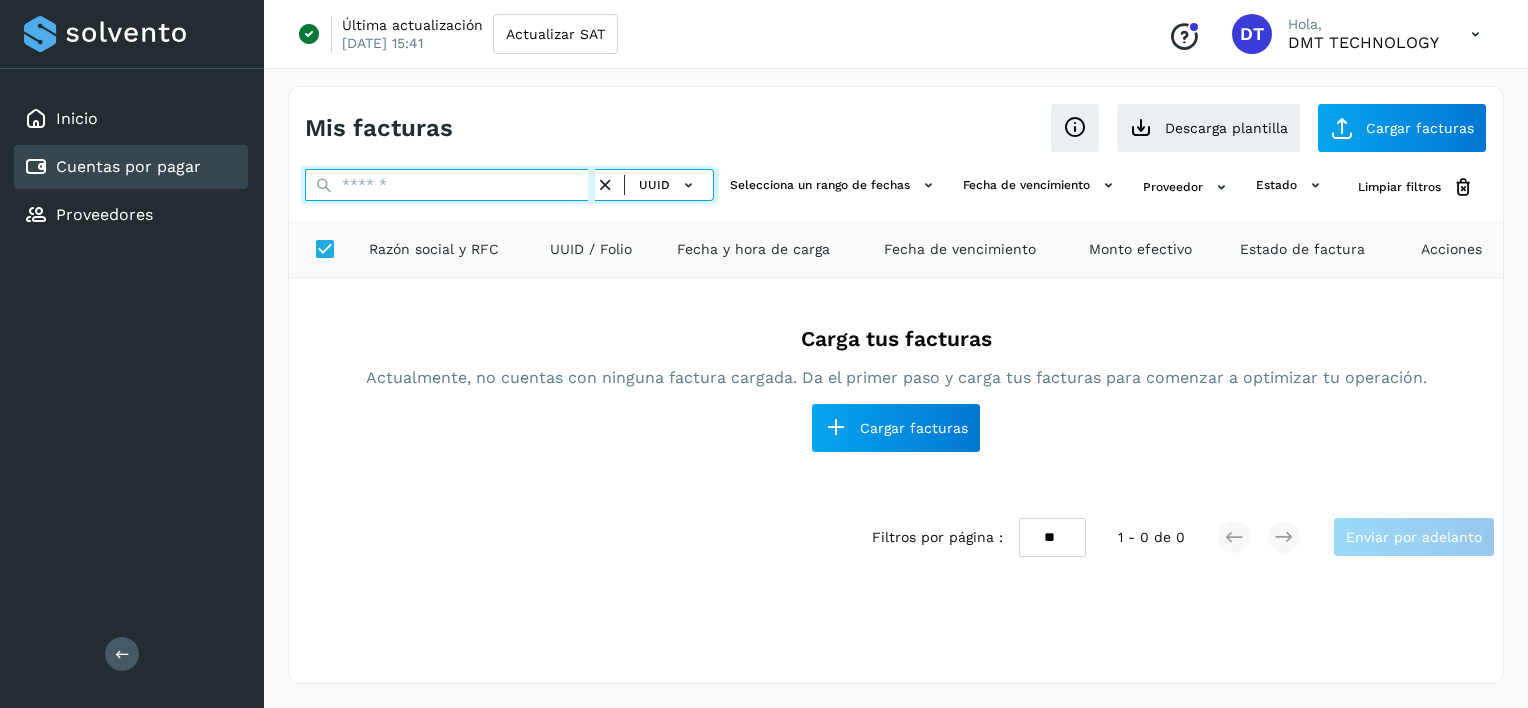 click at bounding box center (450, 185) 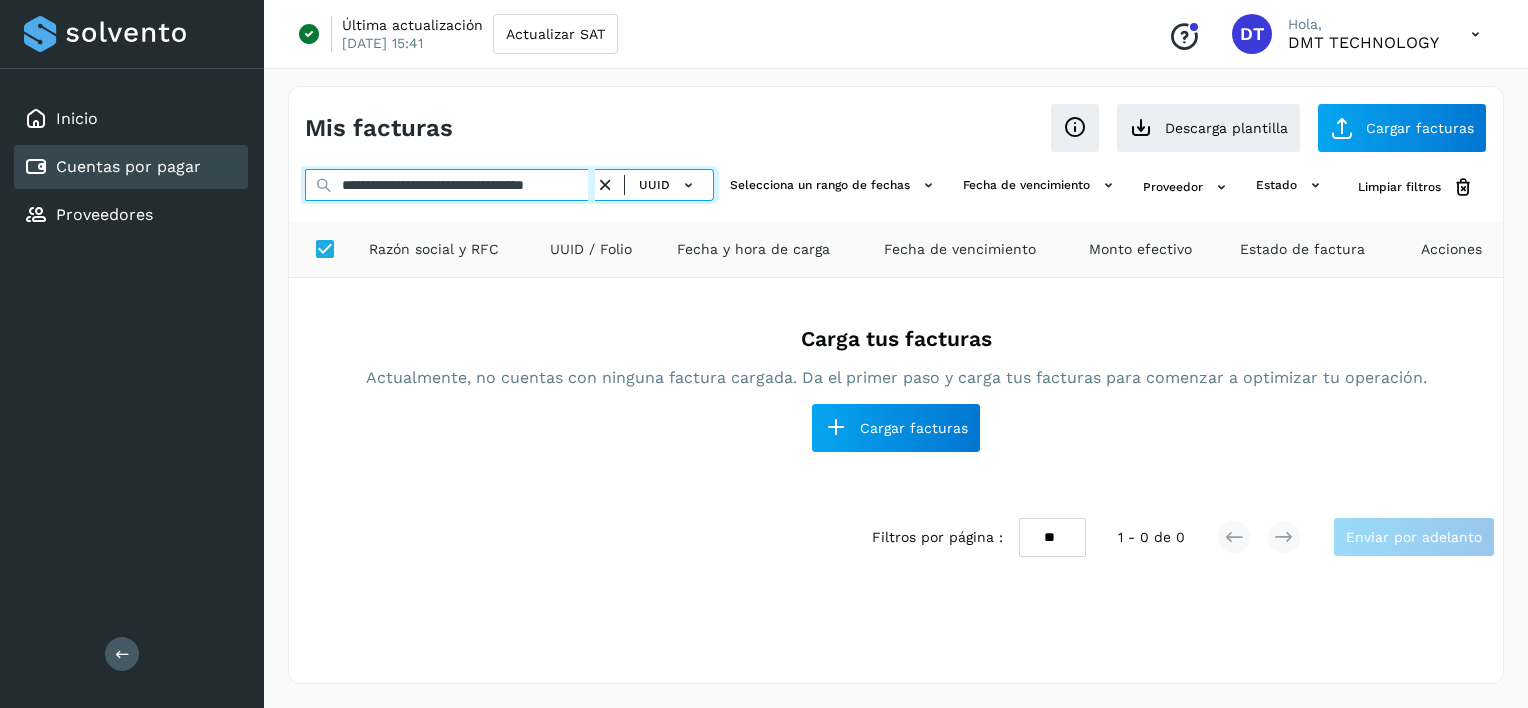 scroll, scrollTop: 0, scrollLeft: 50, axis: horizontal 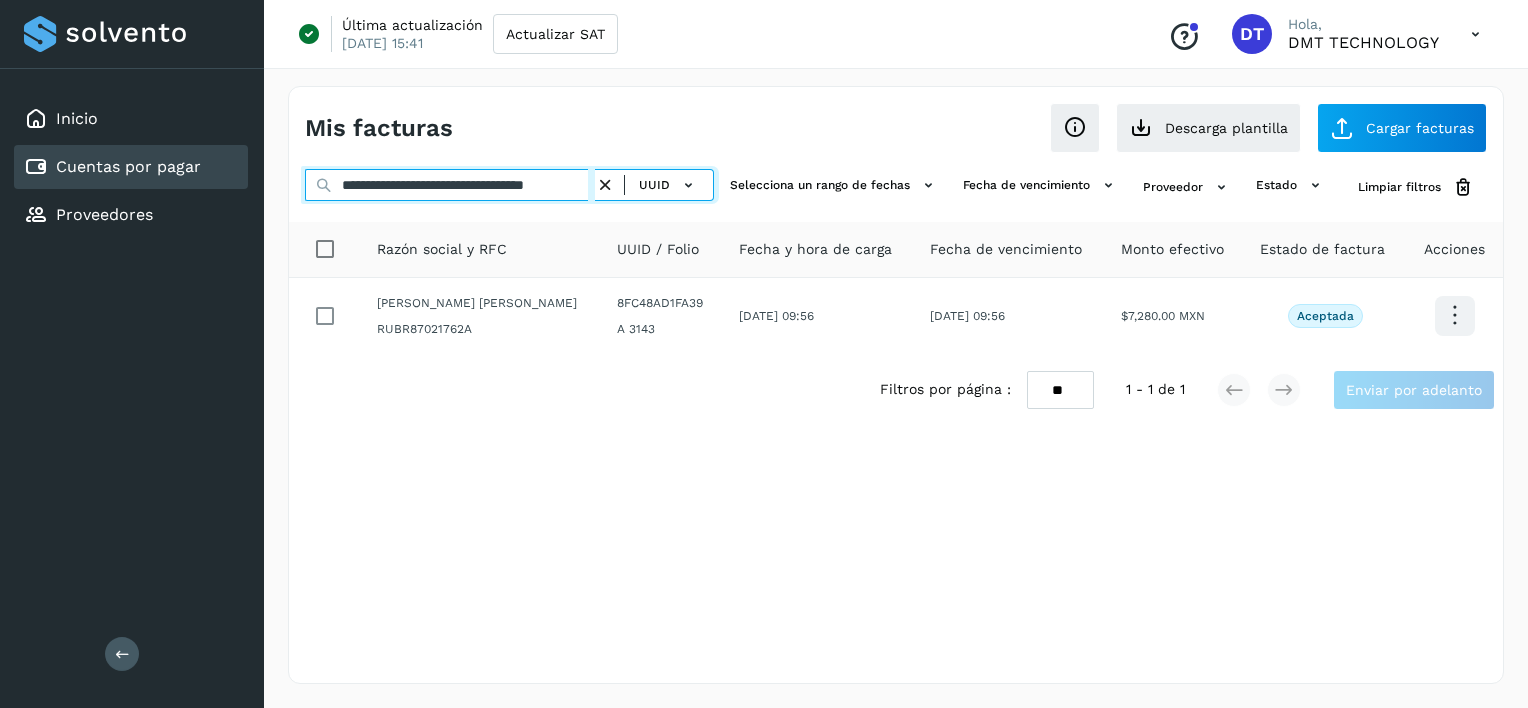 type on "**********" 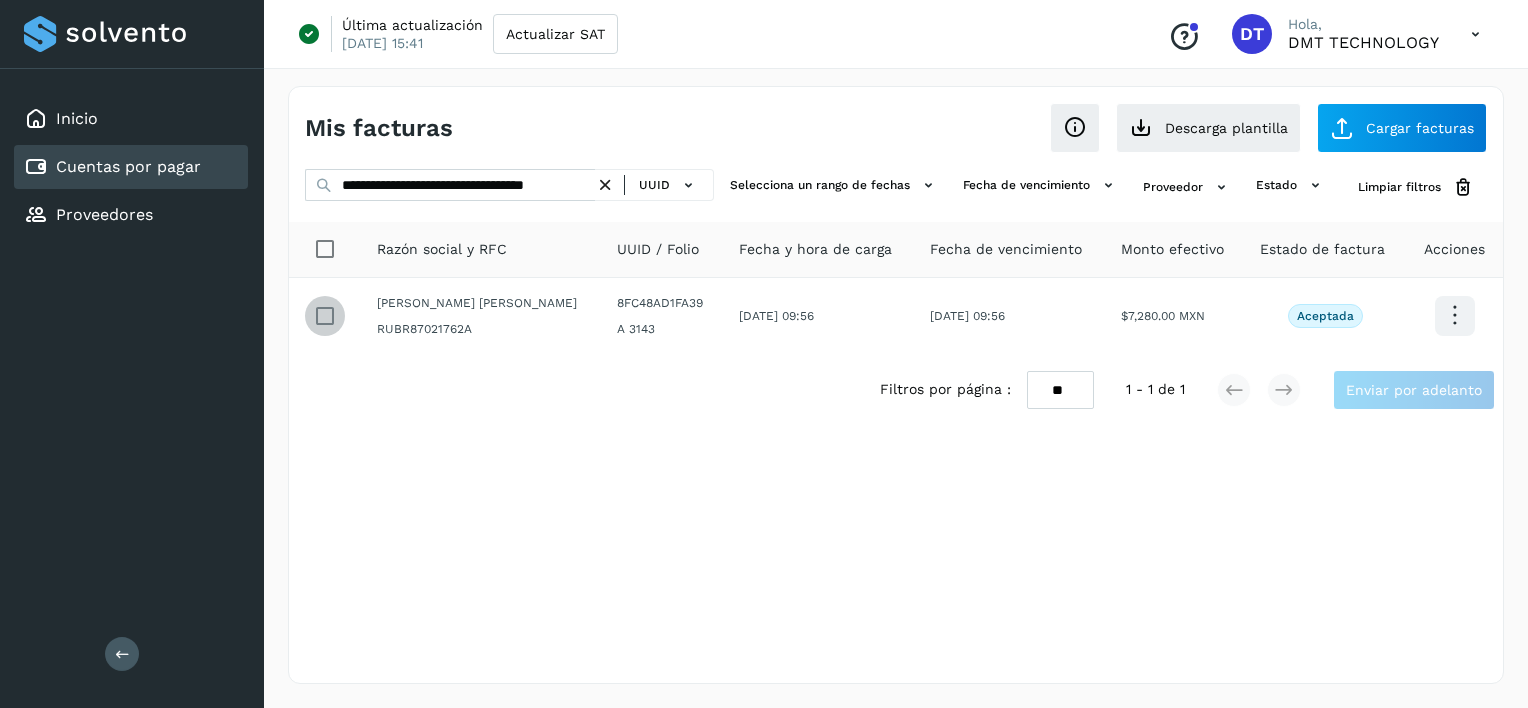 scroll, scrollTop: 0, scrollLeft: 0, axis: both 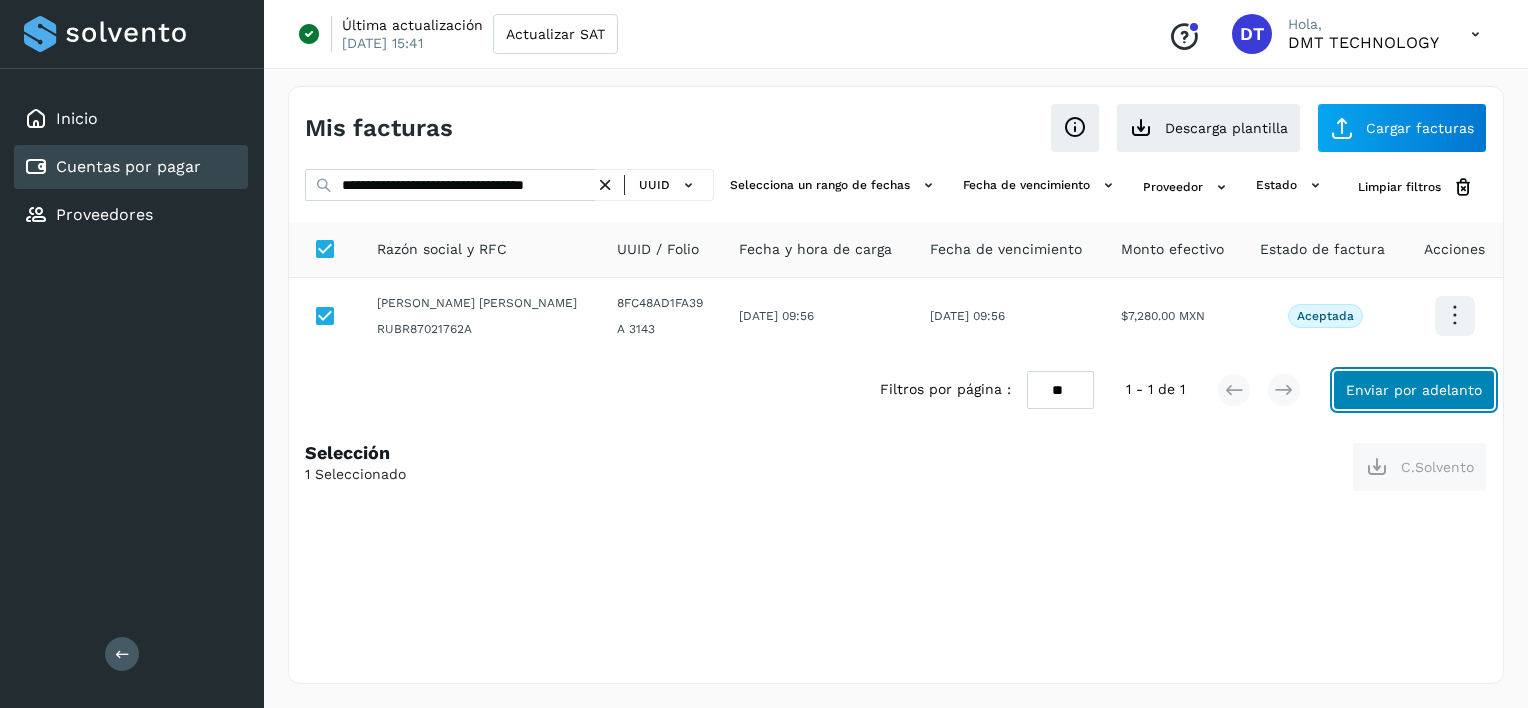 click on "Enviar por adelanto" 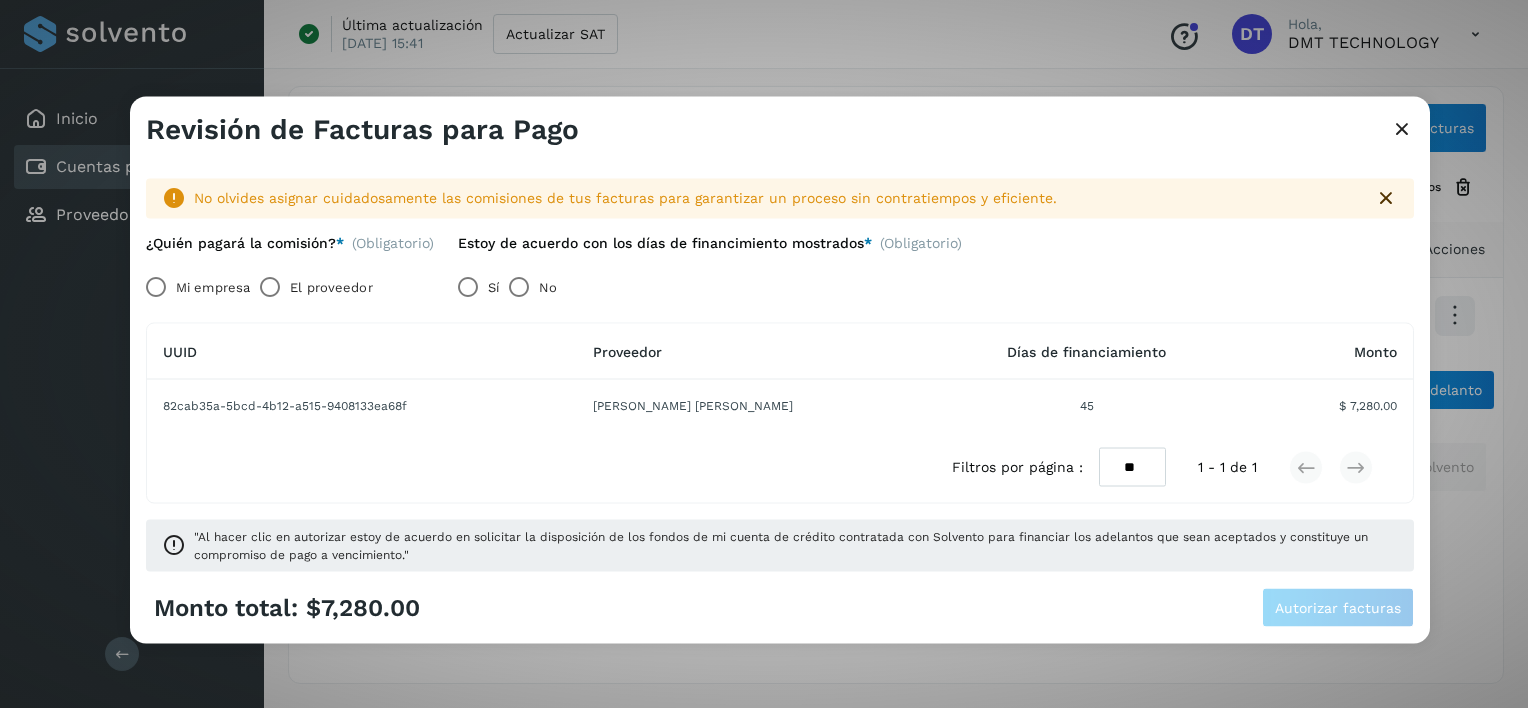 click on "El proveedor" at bounding box center (331, 287) 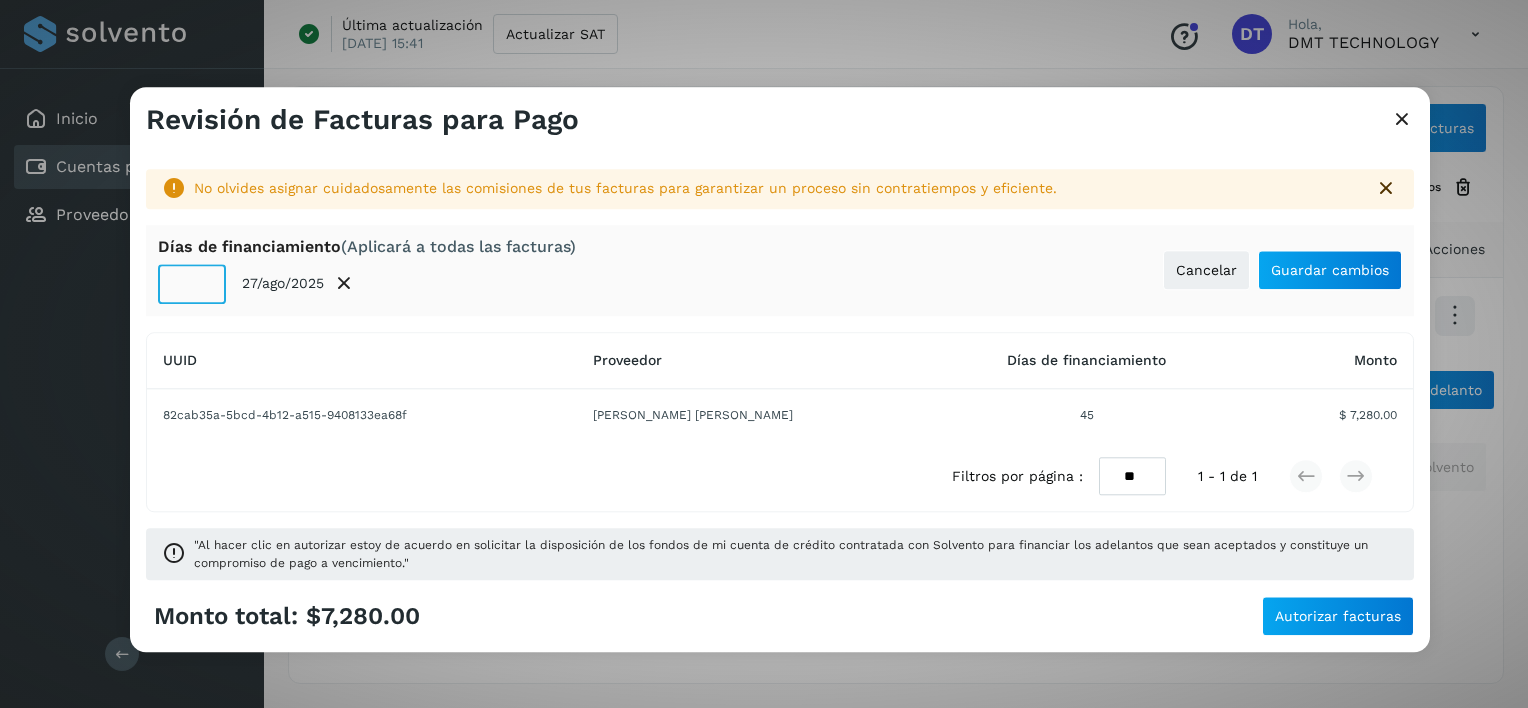 click on "**" 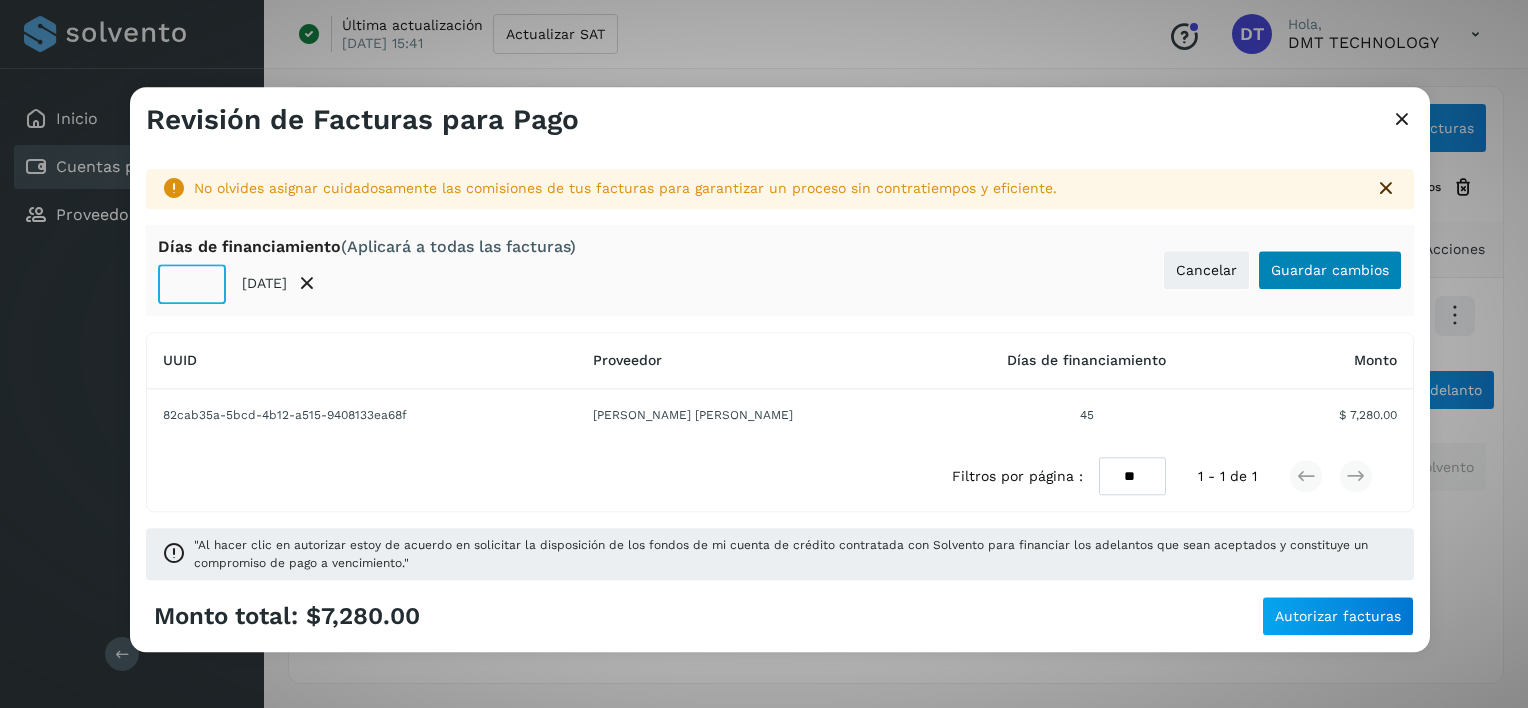 type on "**" 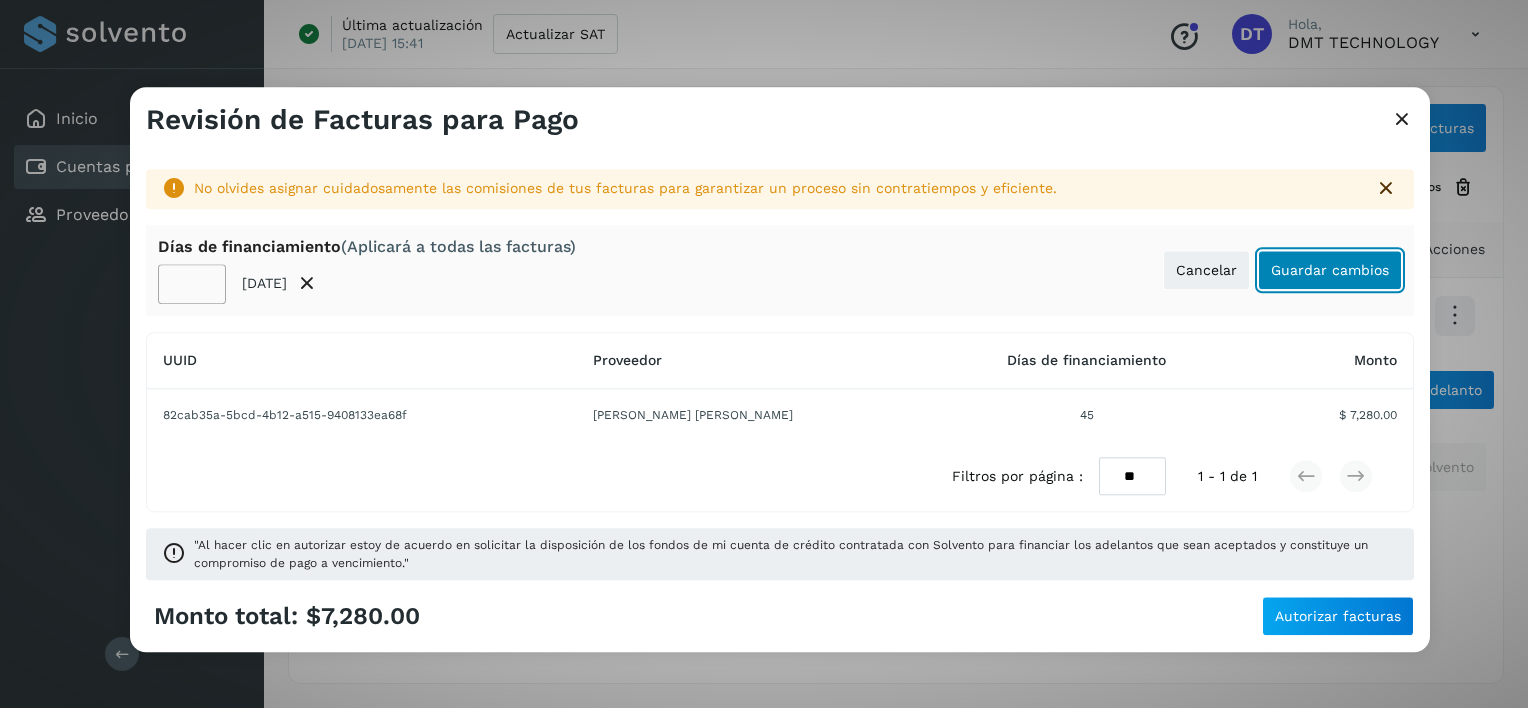 click on "Guardar cambios" at bounding box center [1330, 270] 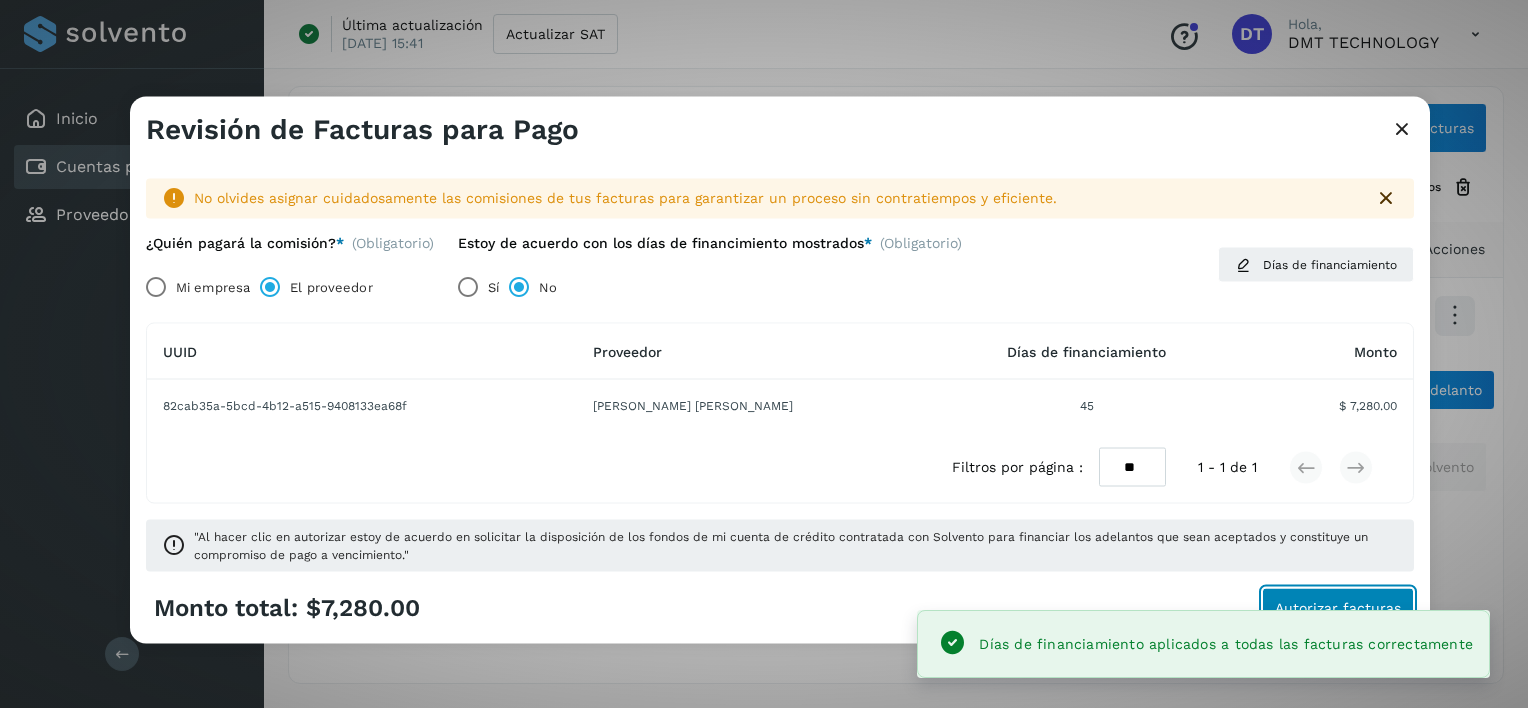 click on "Autorizar facturas" 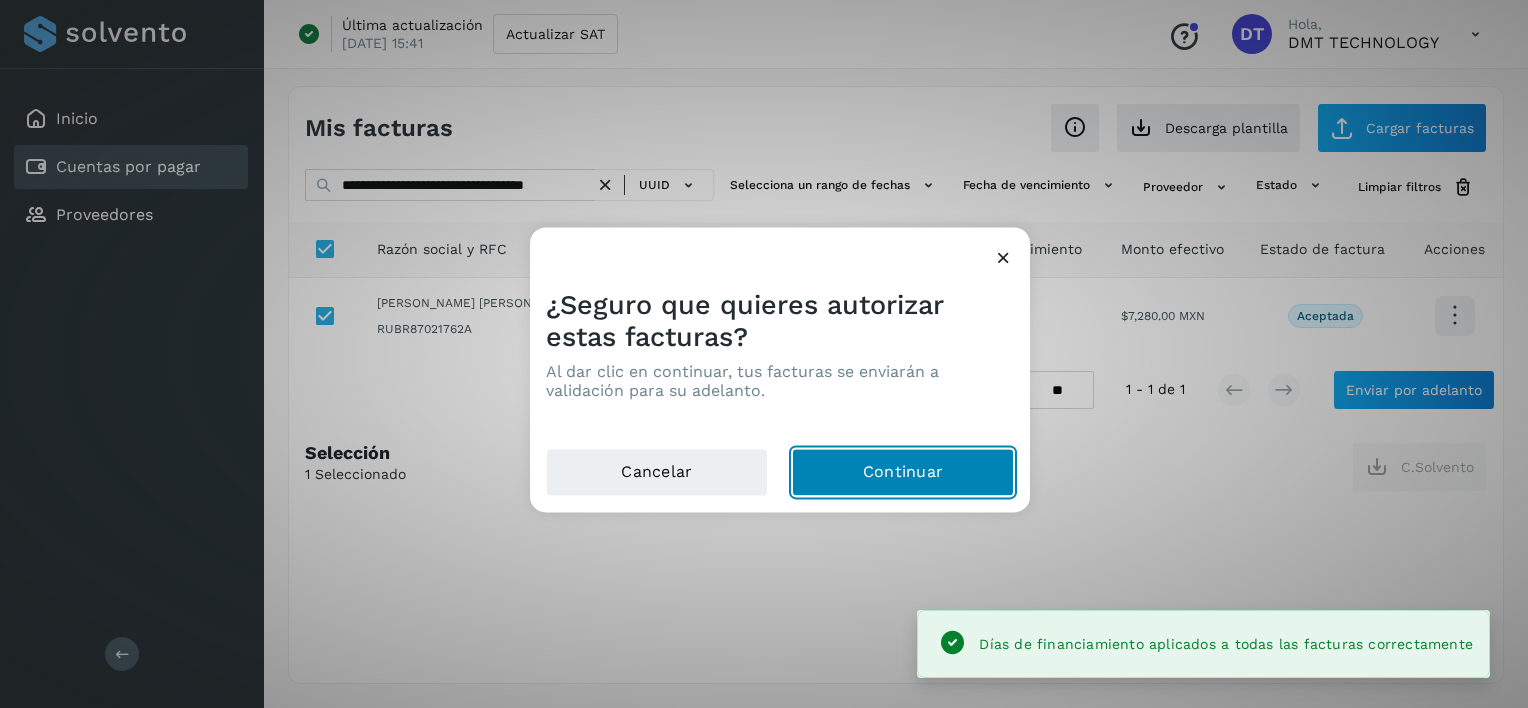 drag, startPoint x: 1000, startPoint y: 466, endPoint x: 985, endPoint y: 463, distance: 15.297058 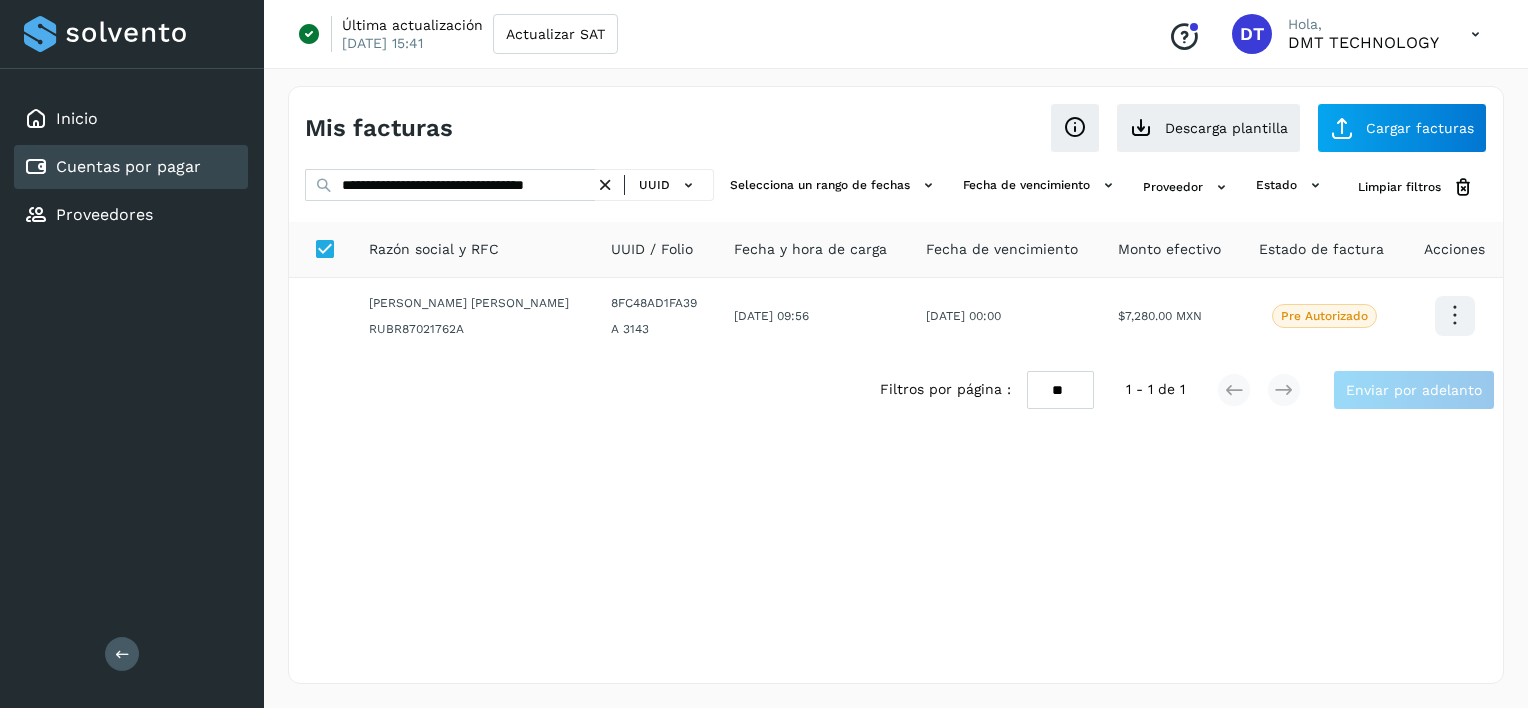 drag, startPoint x: 609, startPoint y: 183, endPoint x: 589, endPoint y: 179, distance: 20.396078 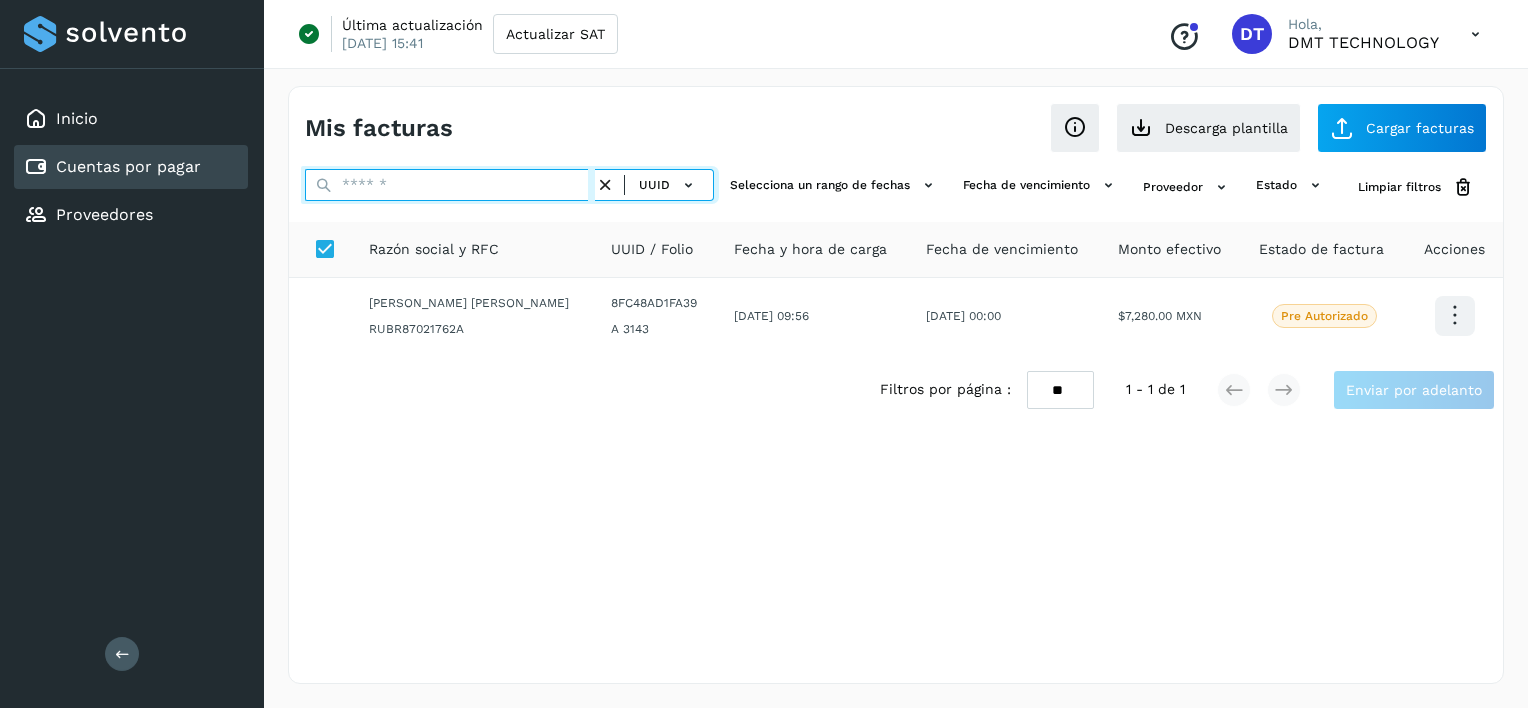 click at bounding box center [450, 185] 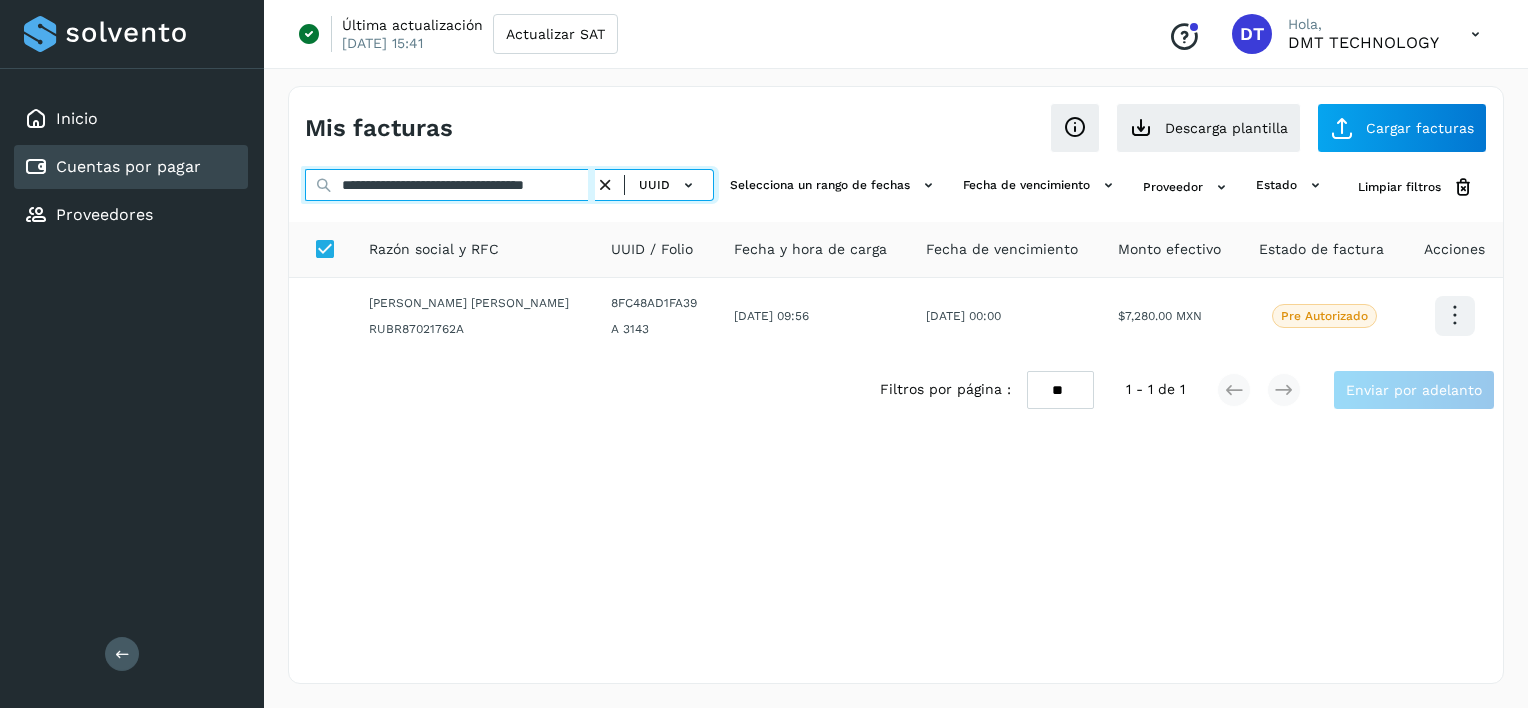 scroll, scrollTop: 0, scrollLeft: 35, axis: horizontal 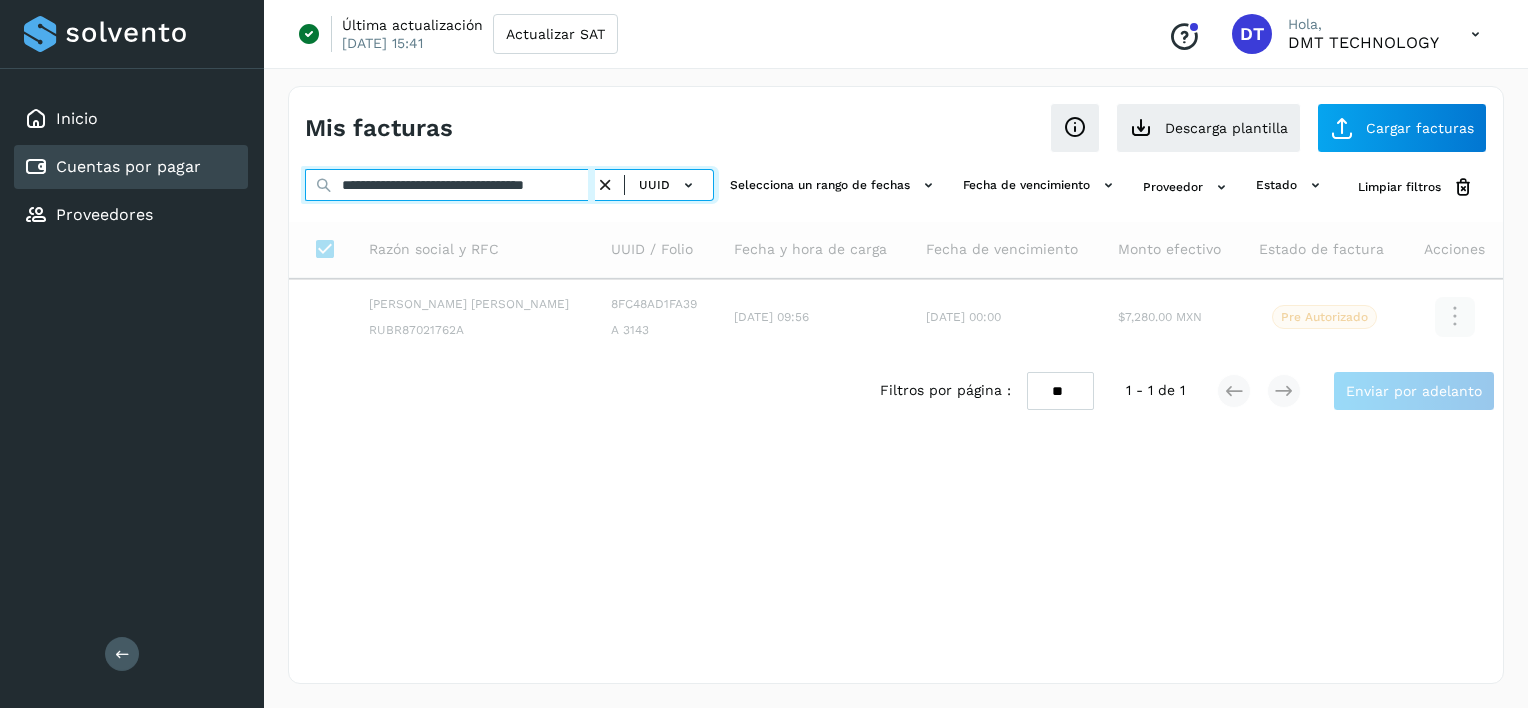 type on "**********" 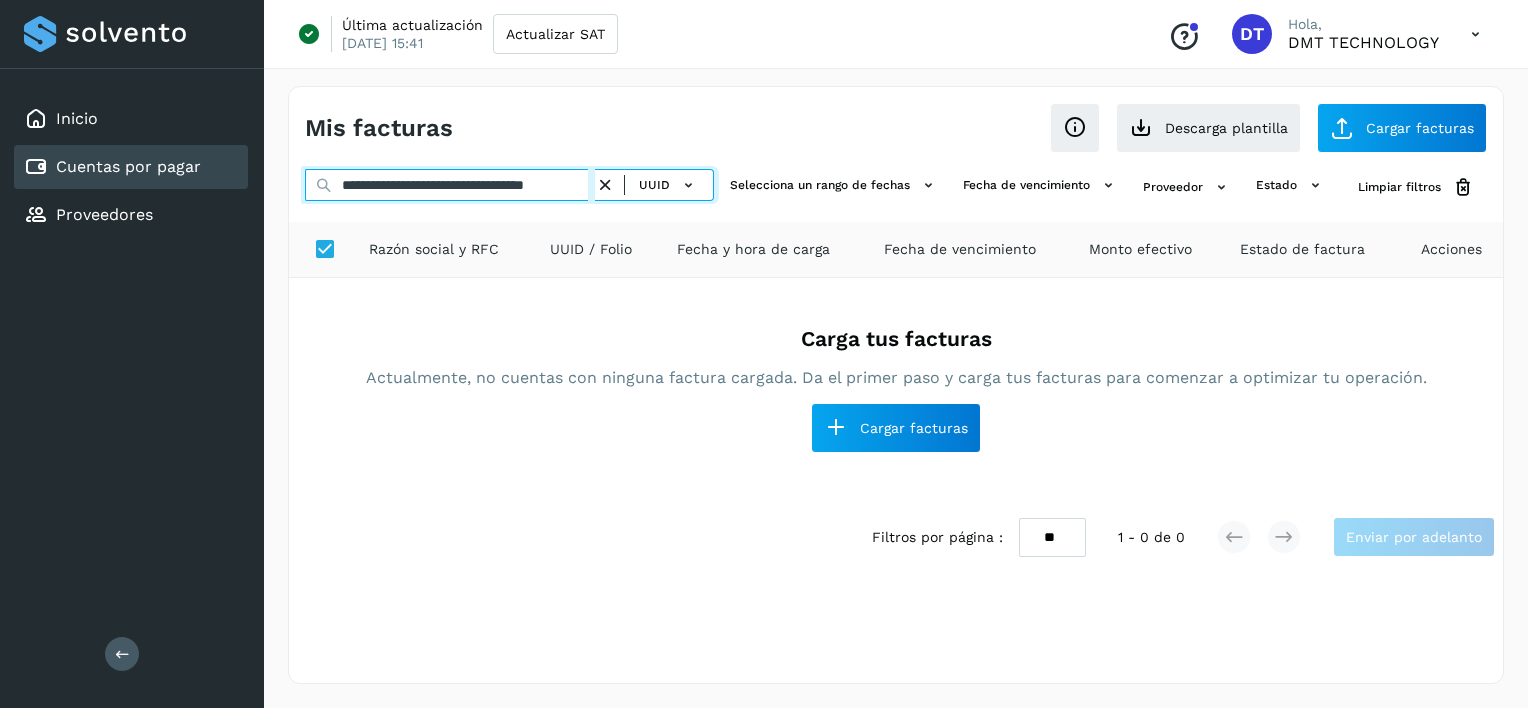 scroll, scrollTop: 0, scrollLeft: 0, axis: both 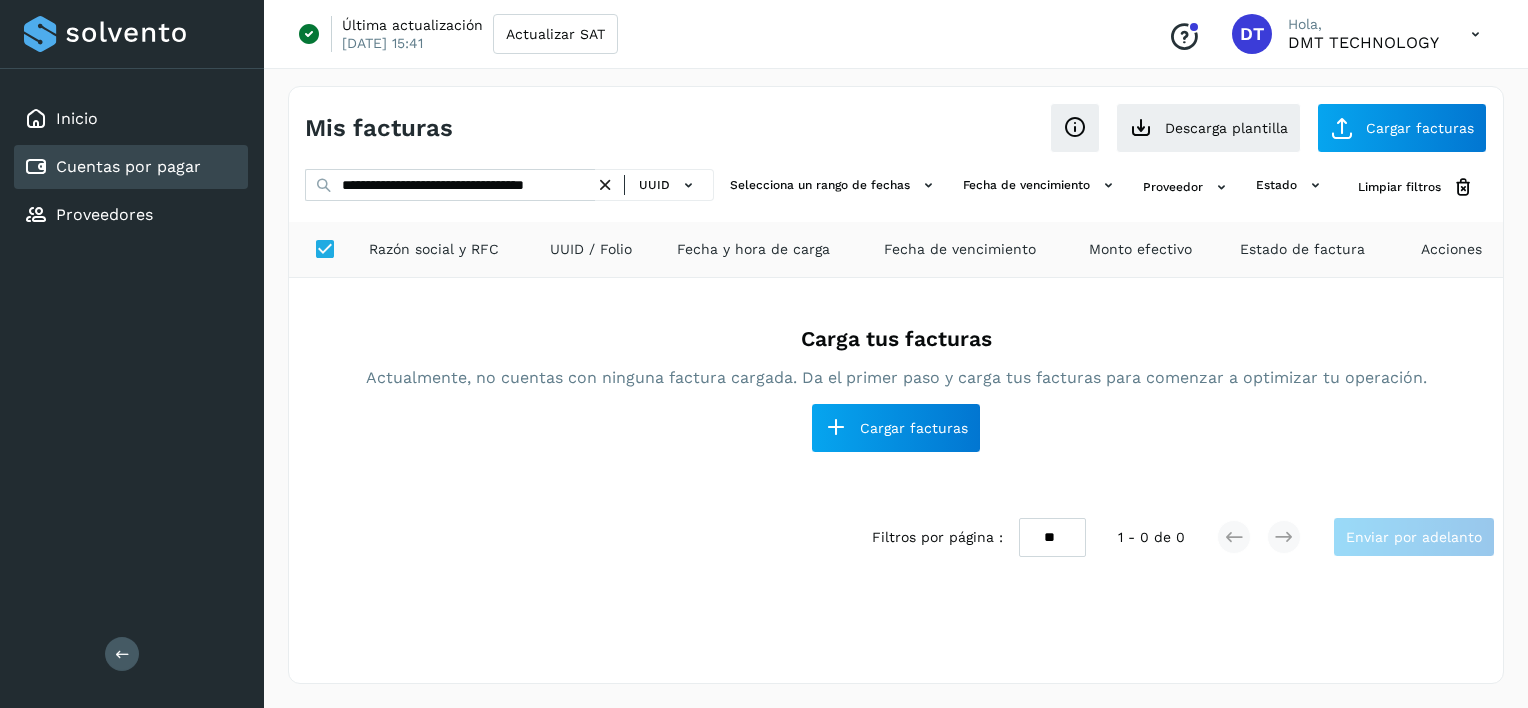 click at bounding box center (605, 185) 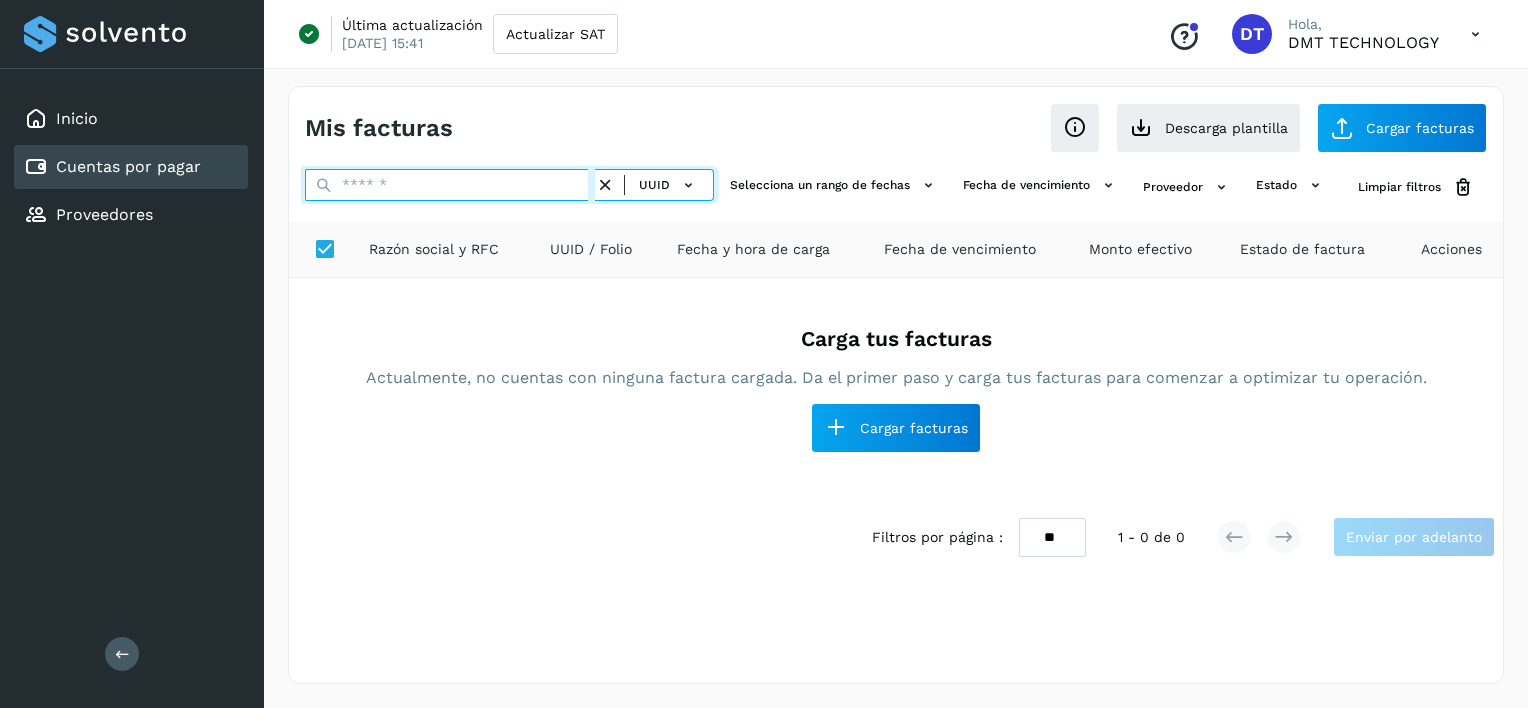 click at bounding box center [450, 185] 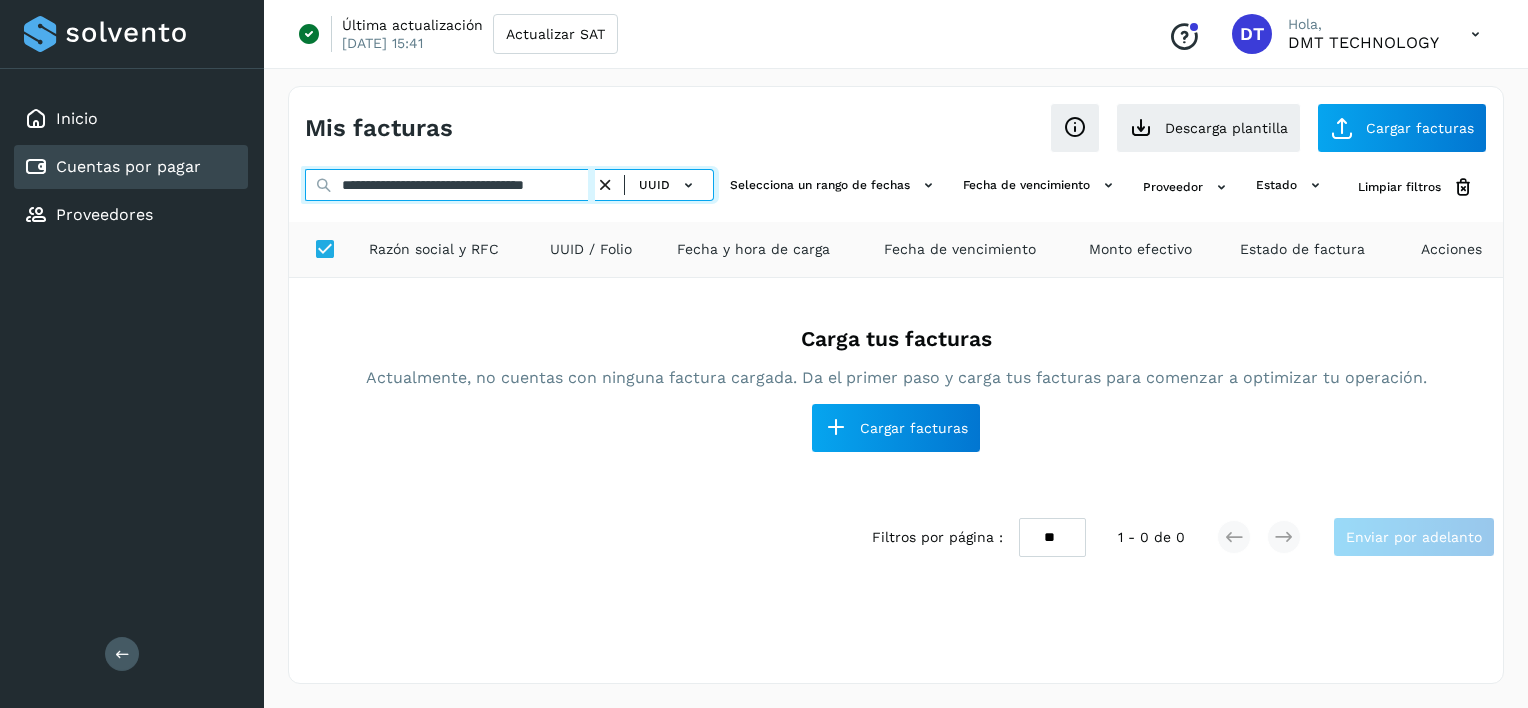 scroll, scrollTop: 0, scrollLeft: 54, axis: horizontal 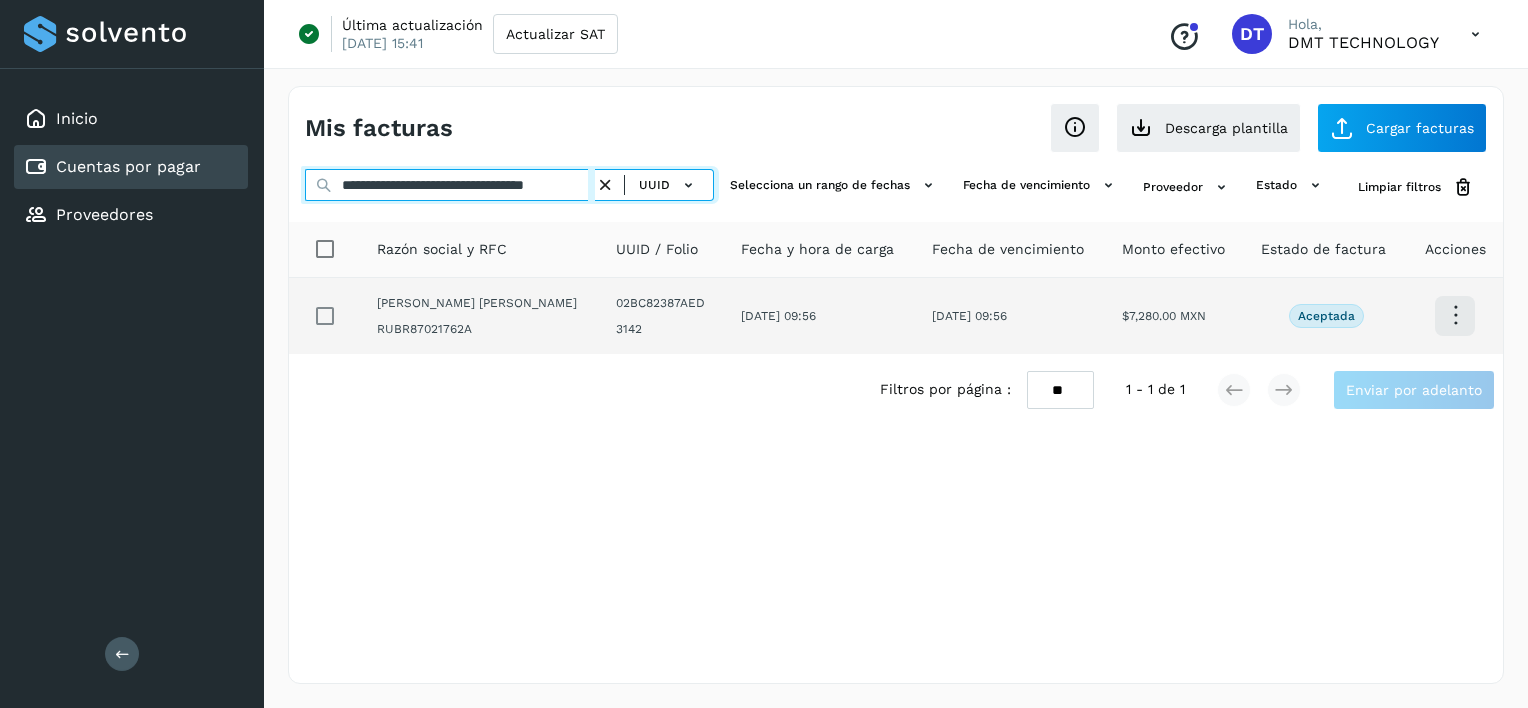 type on "**********" 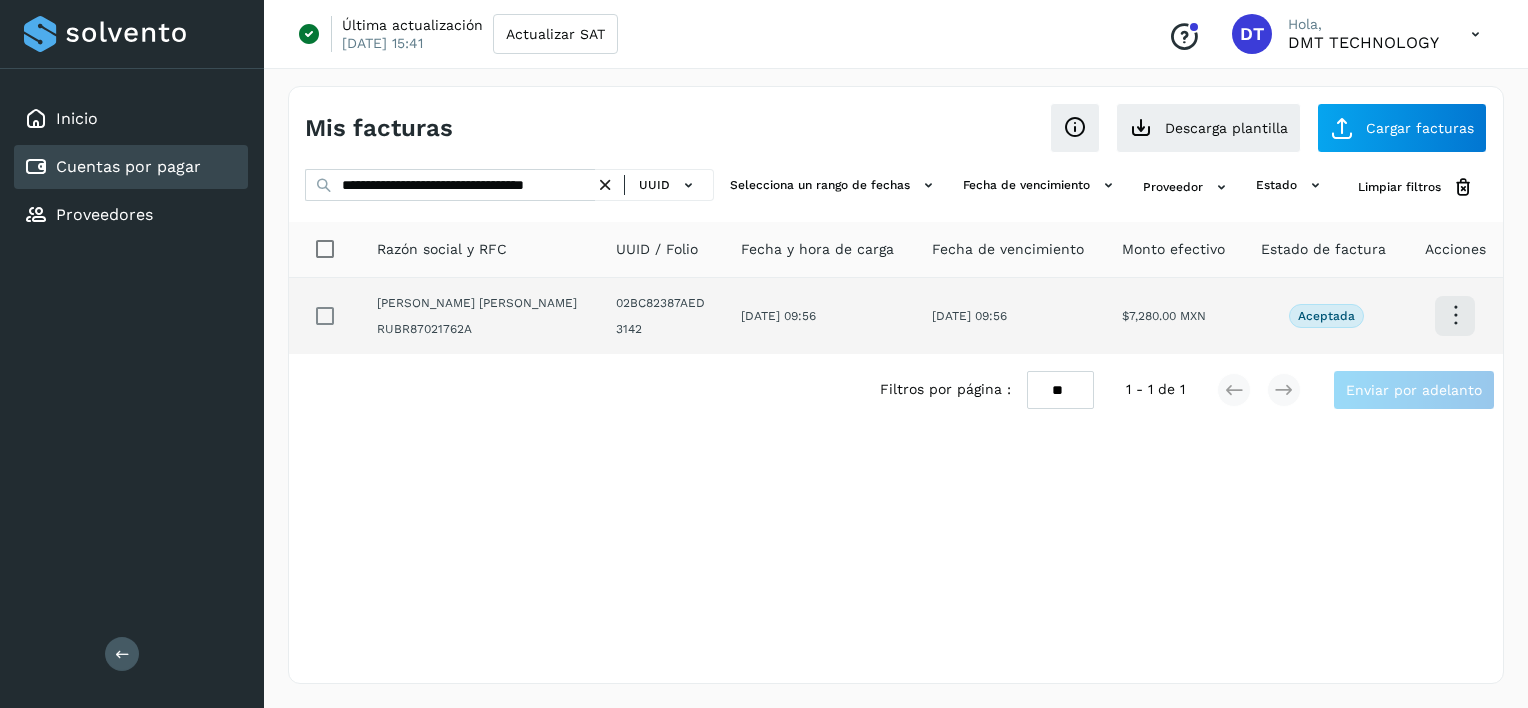 scroll, scrollTop: 0, scrollLeft: 0, axis: both 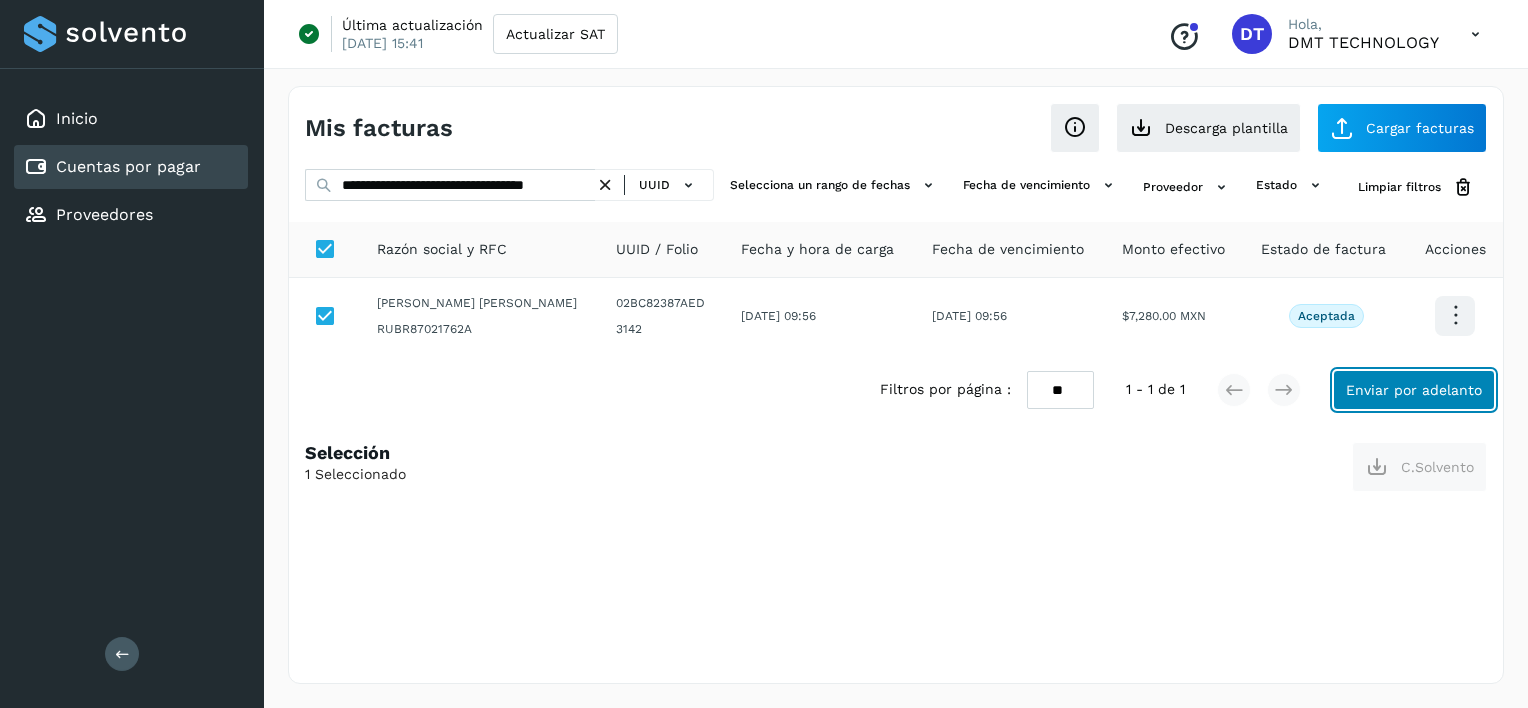 click on "Enviar por adelanto" 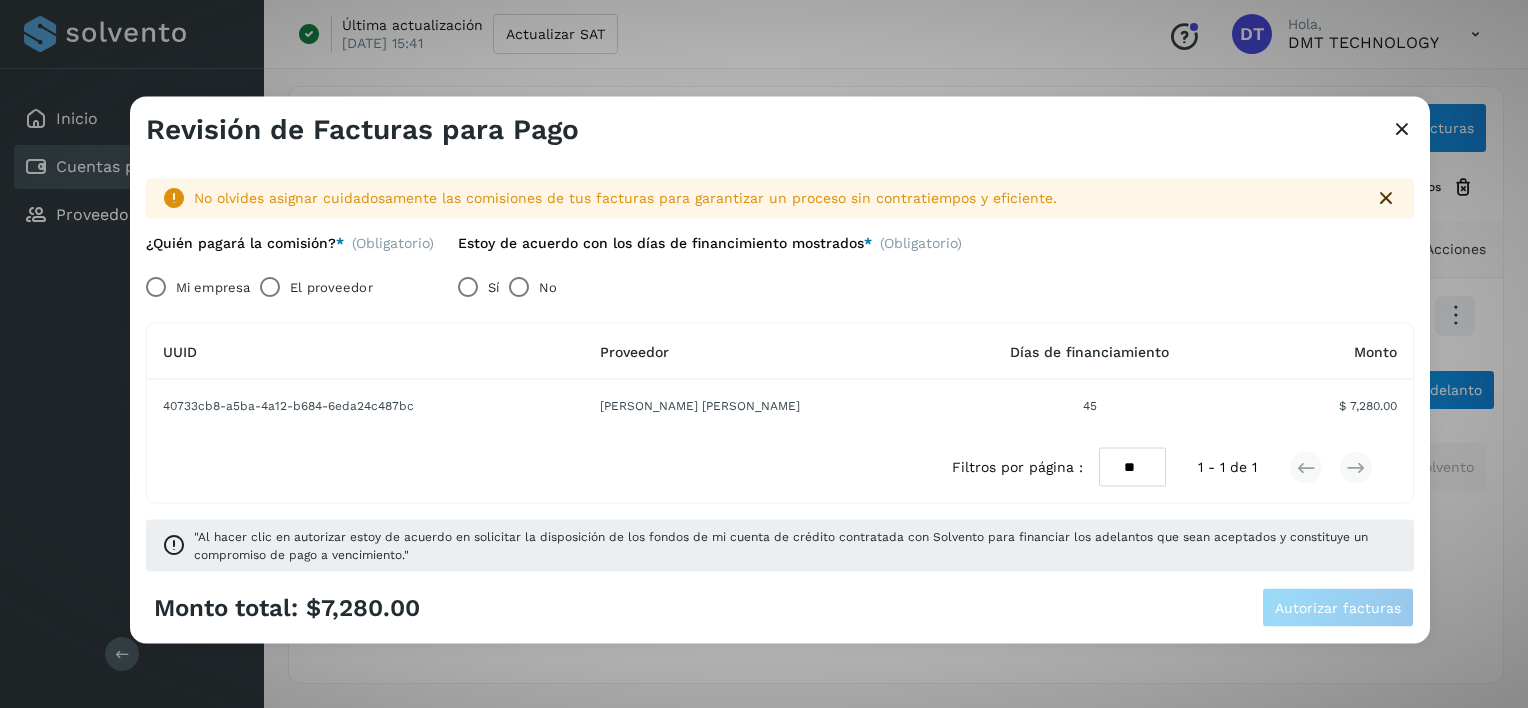 drag, startPoint x: 320, startPoint y: 293, endPoint x: 372, endPoint y: 293, distance: 52 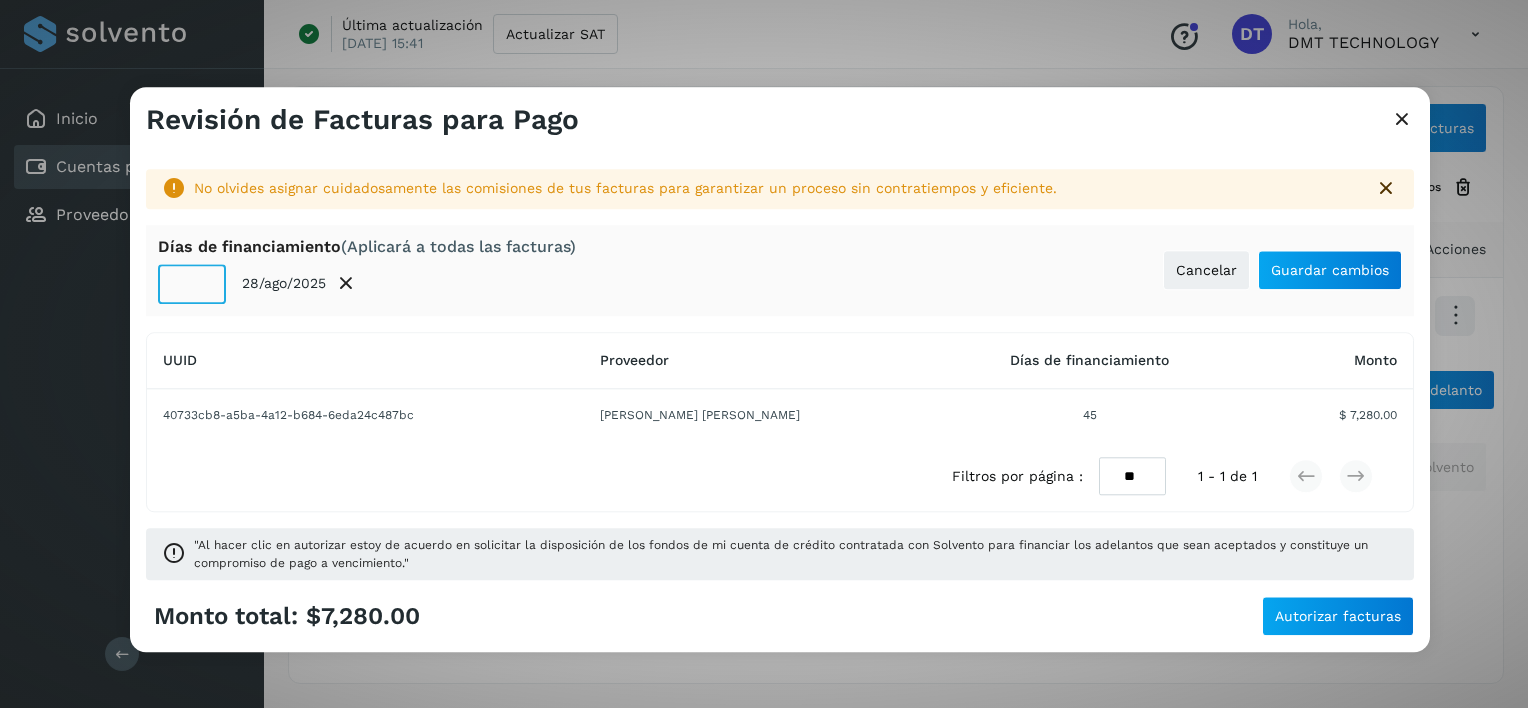 click on "**" 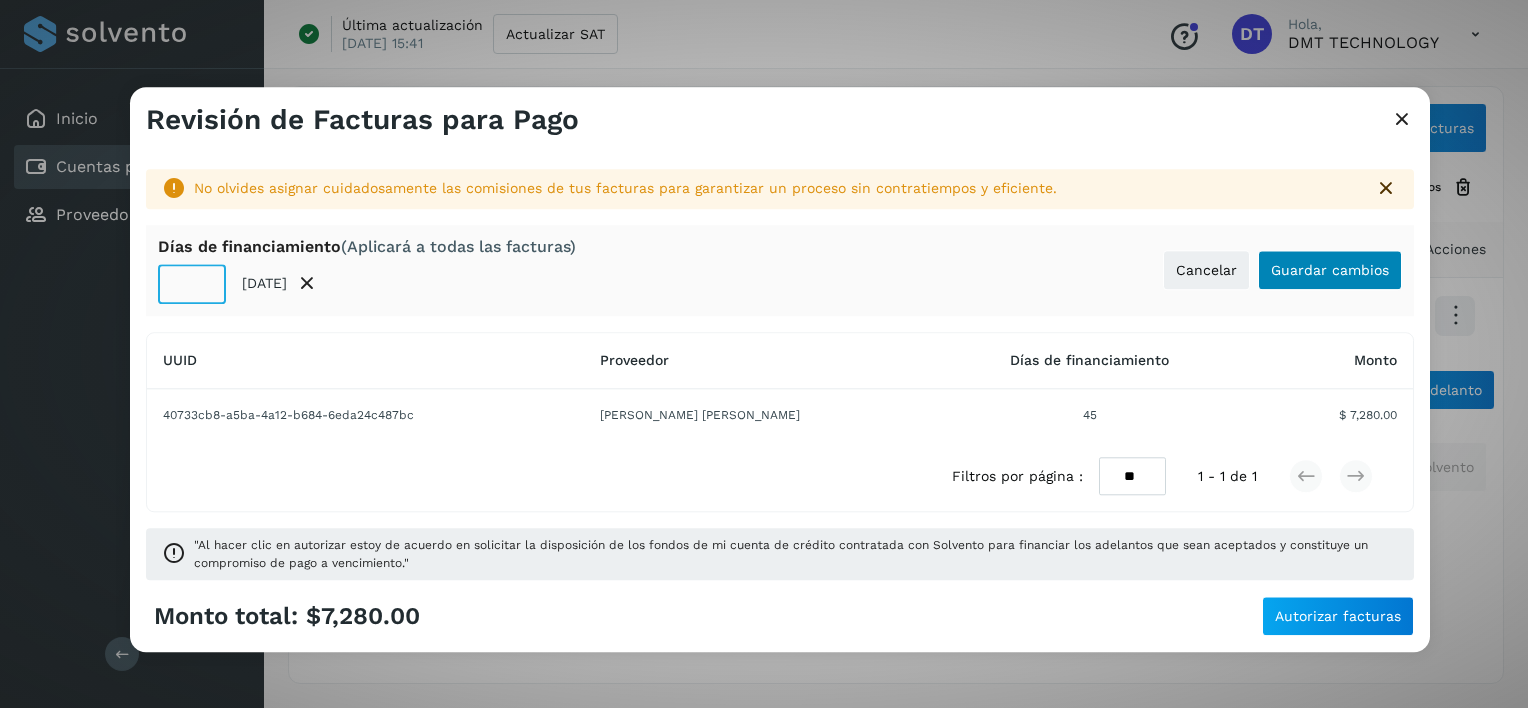 type on "**" 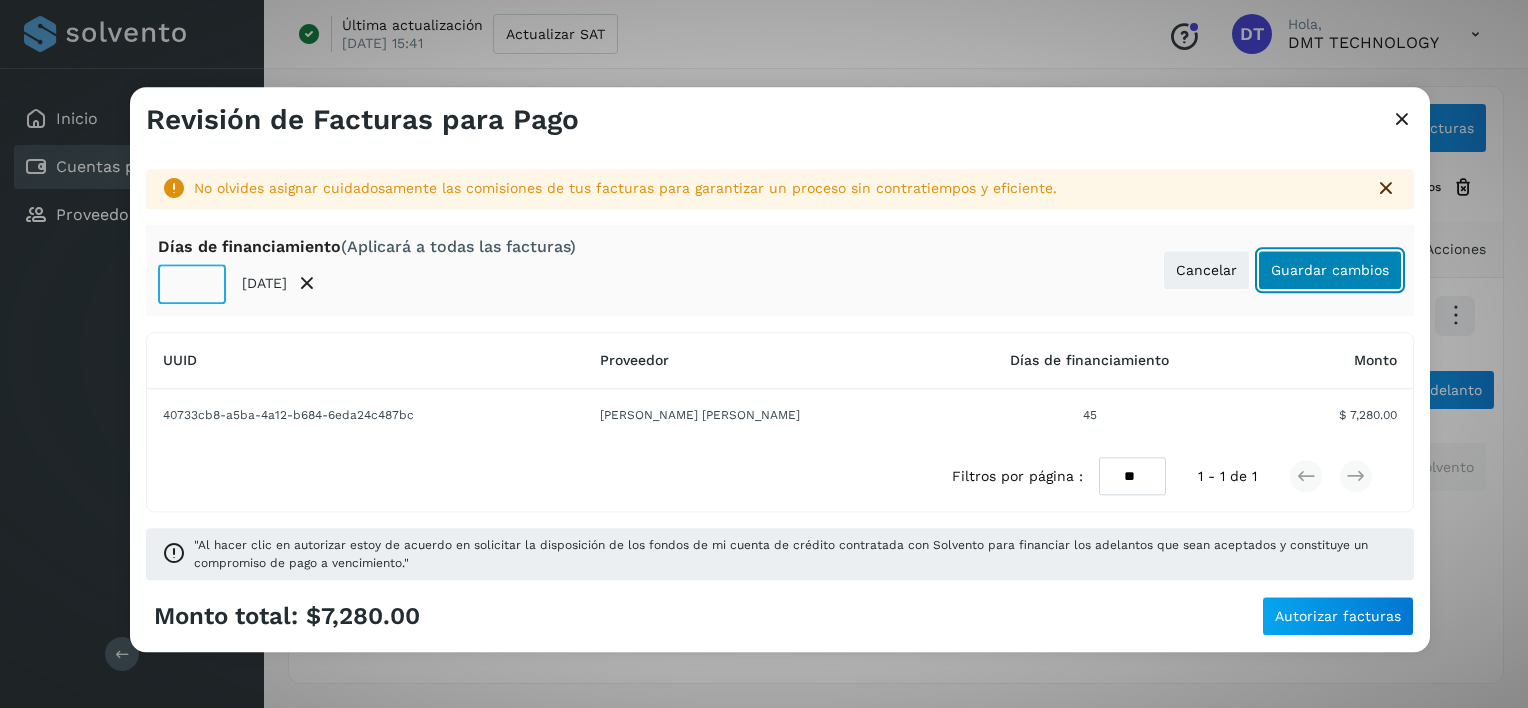 click on "Guardar cambios" at bounding box center [1330, 270] 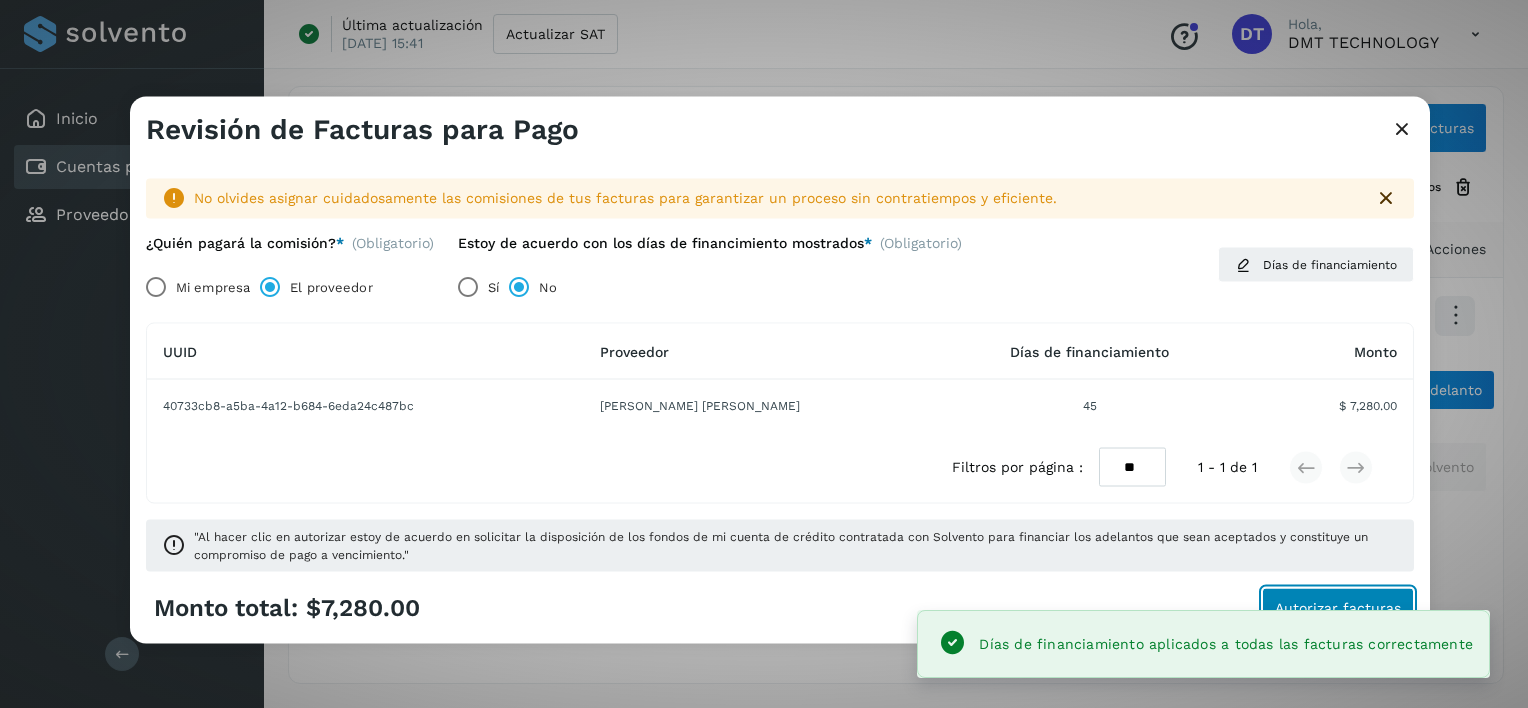 click on "Autorizar facturas" 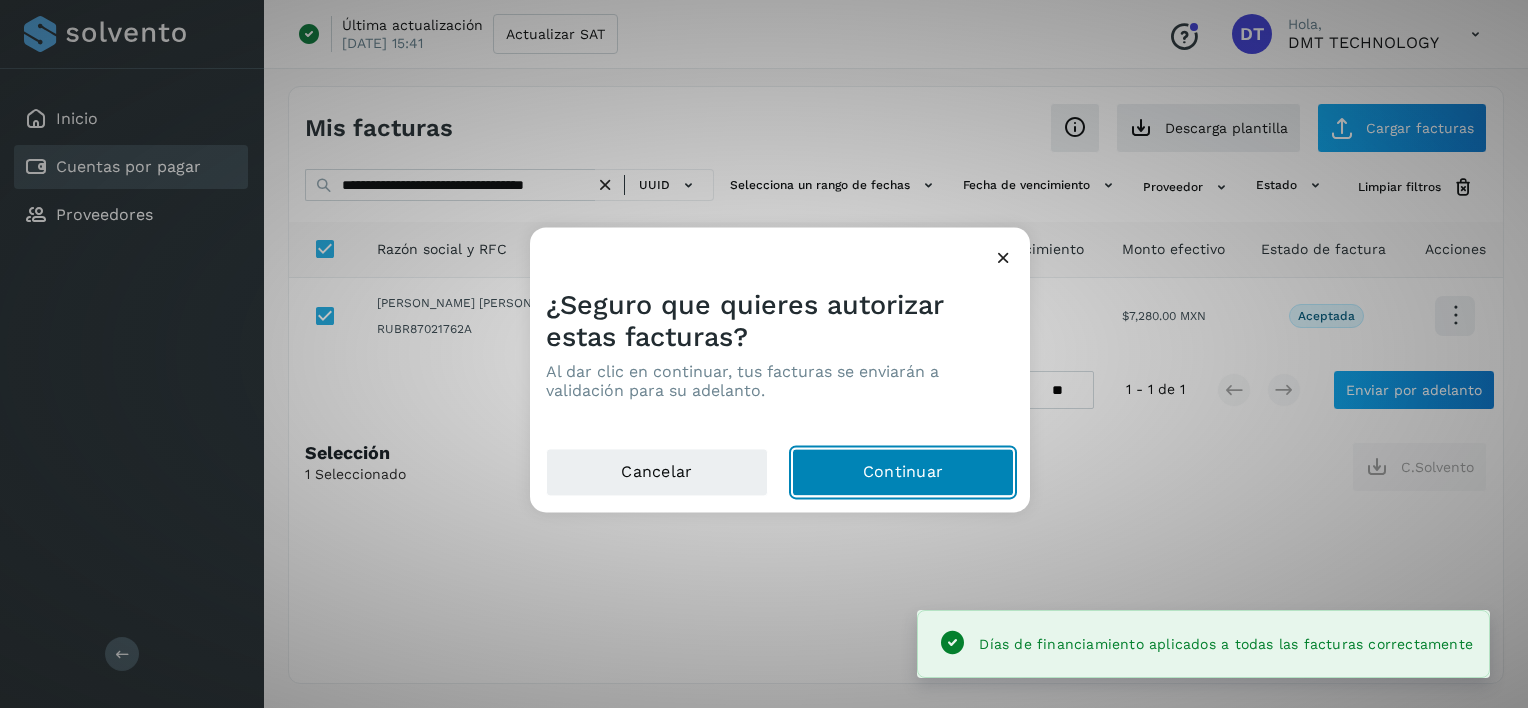 drag, startPoint x: 975, startPoint y: 465, endPoint x: 939, endPoint y: 420, distance: 57.628117 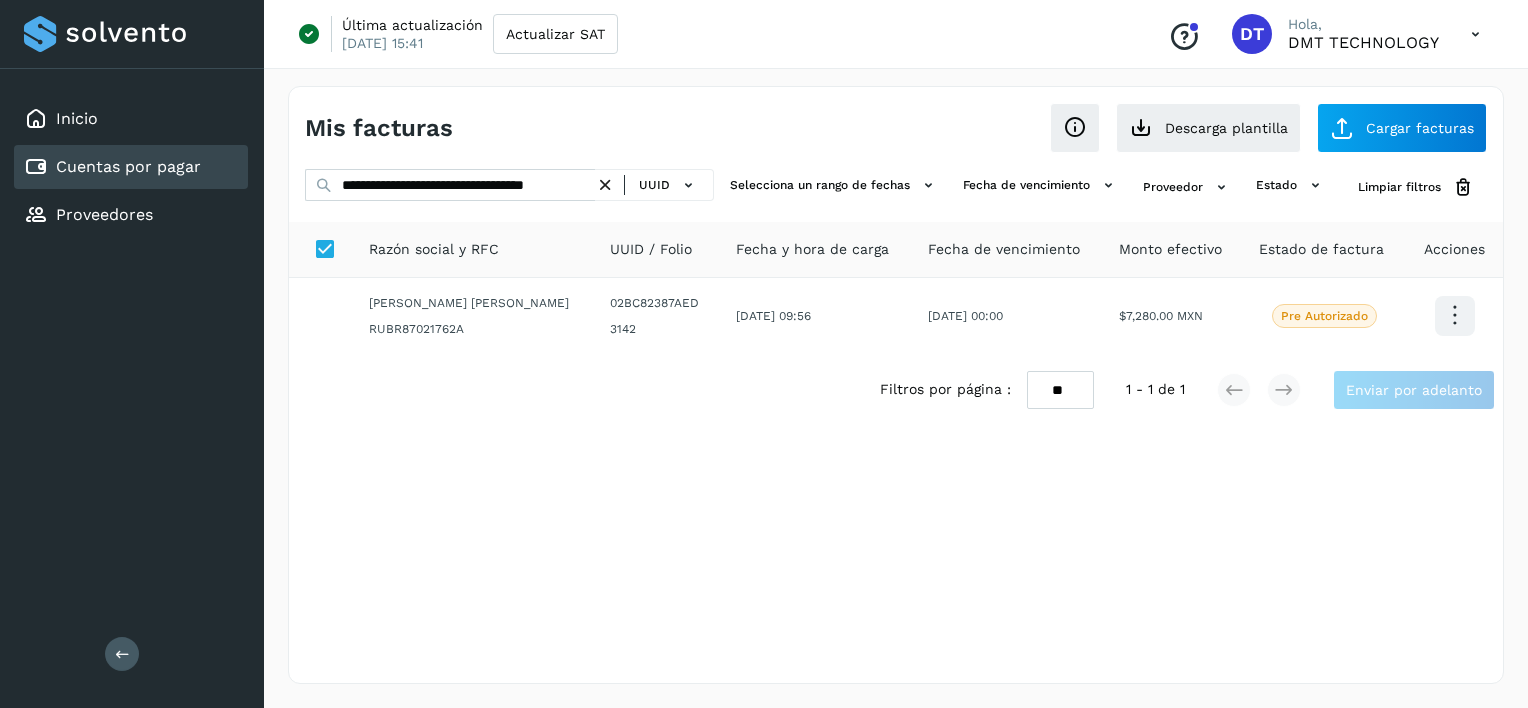 click at bounding box center (605, 185) 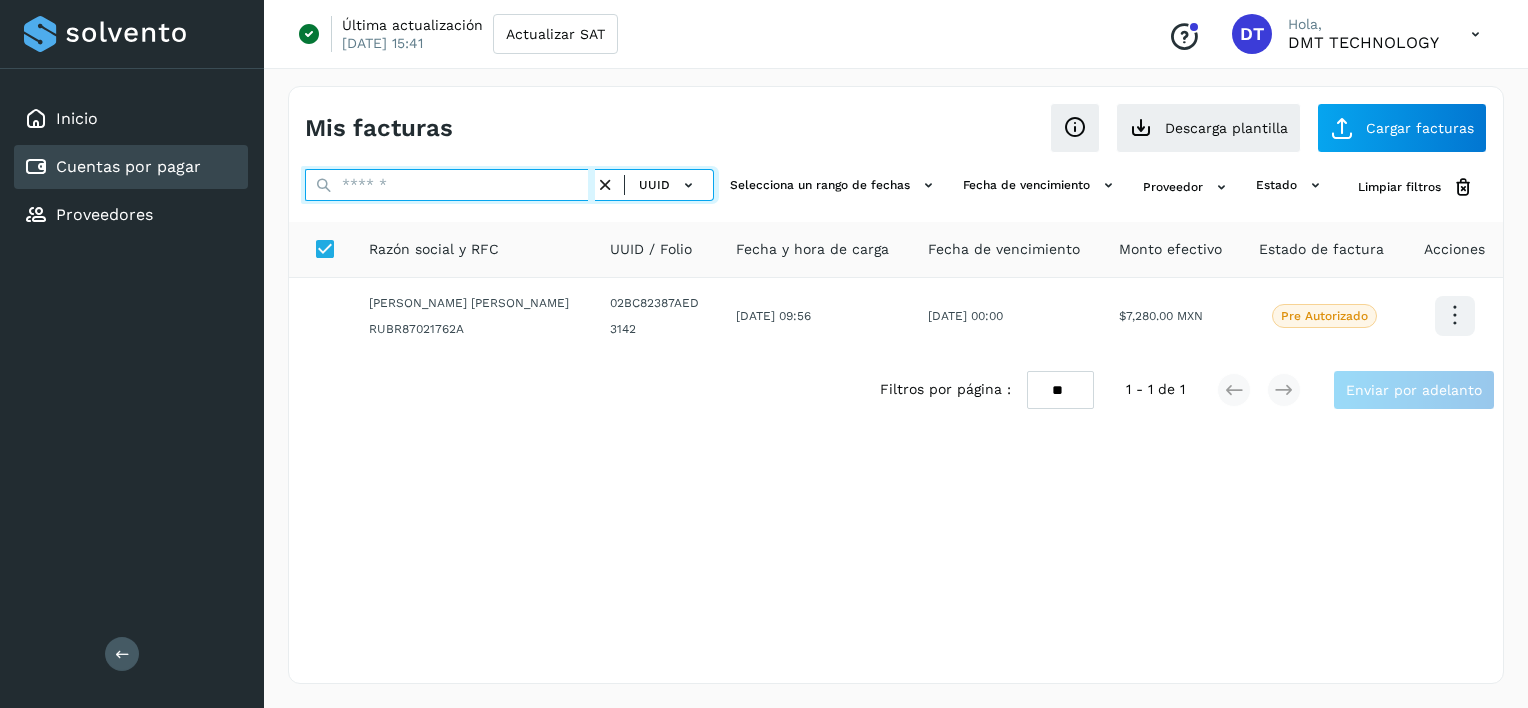click at bounding box center [450, 185] 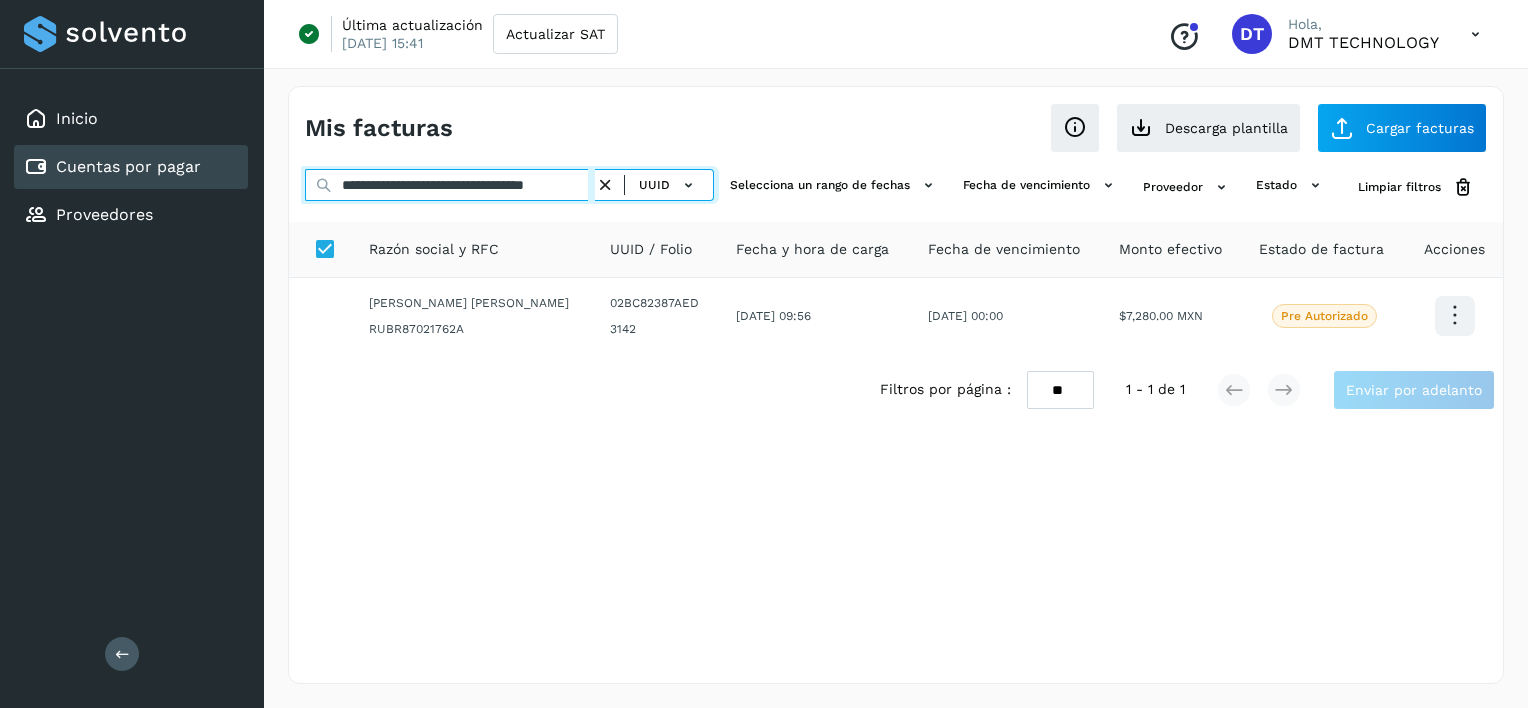 scroll, scrollTop: 0, scrollLeft: 35, axis: horizontal 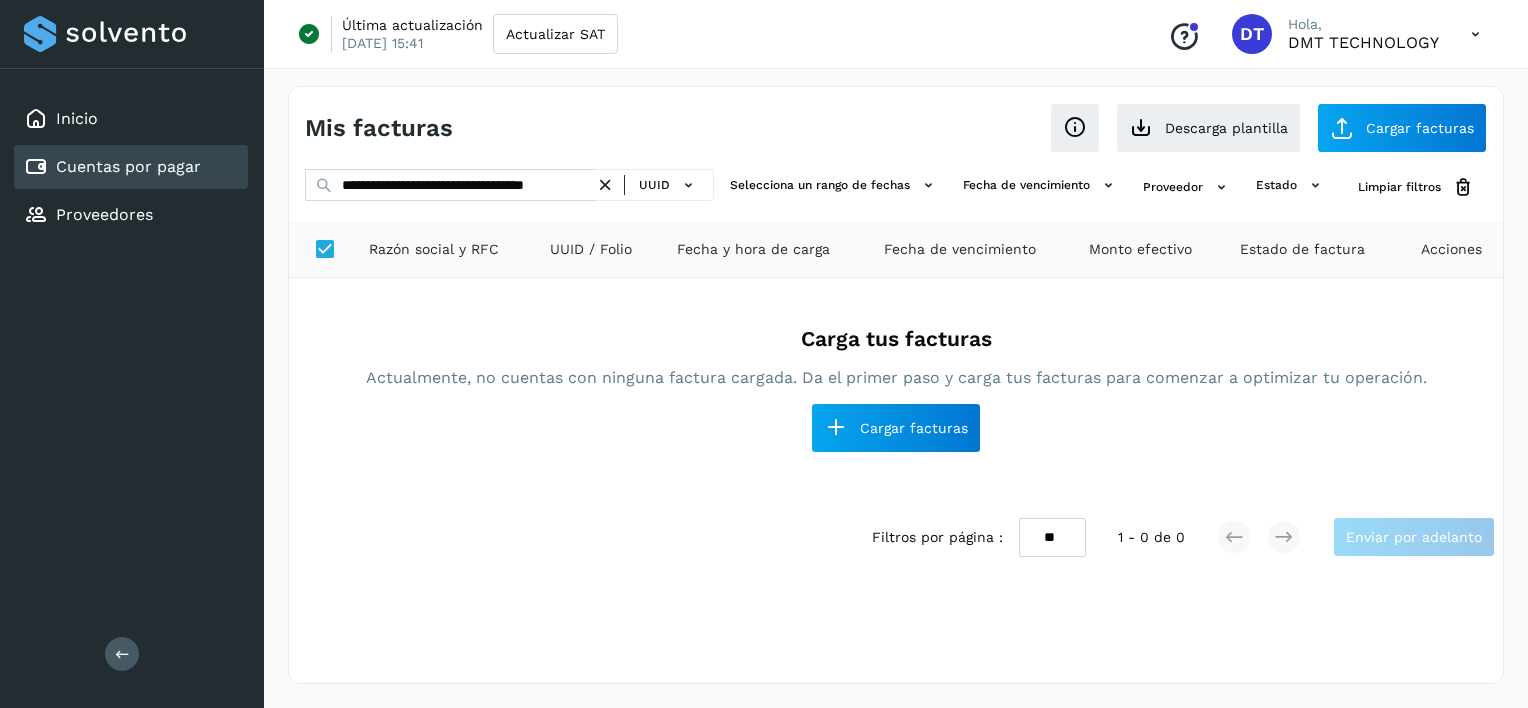 click at bounding box center (605, 185) 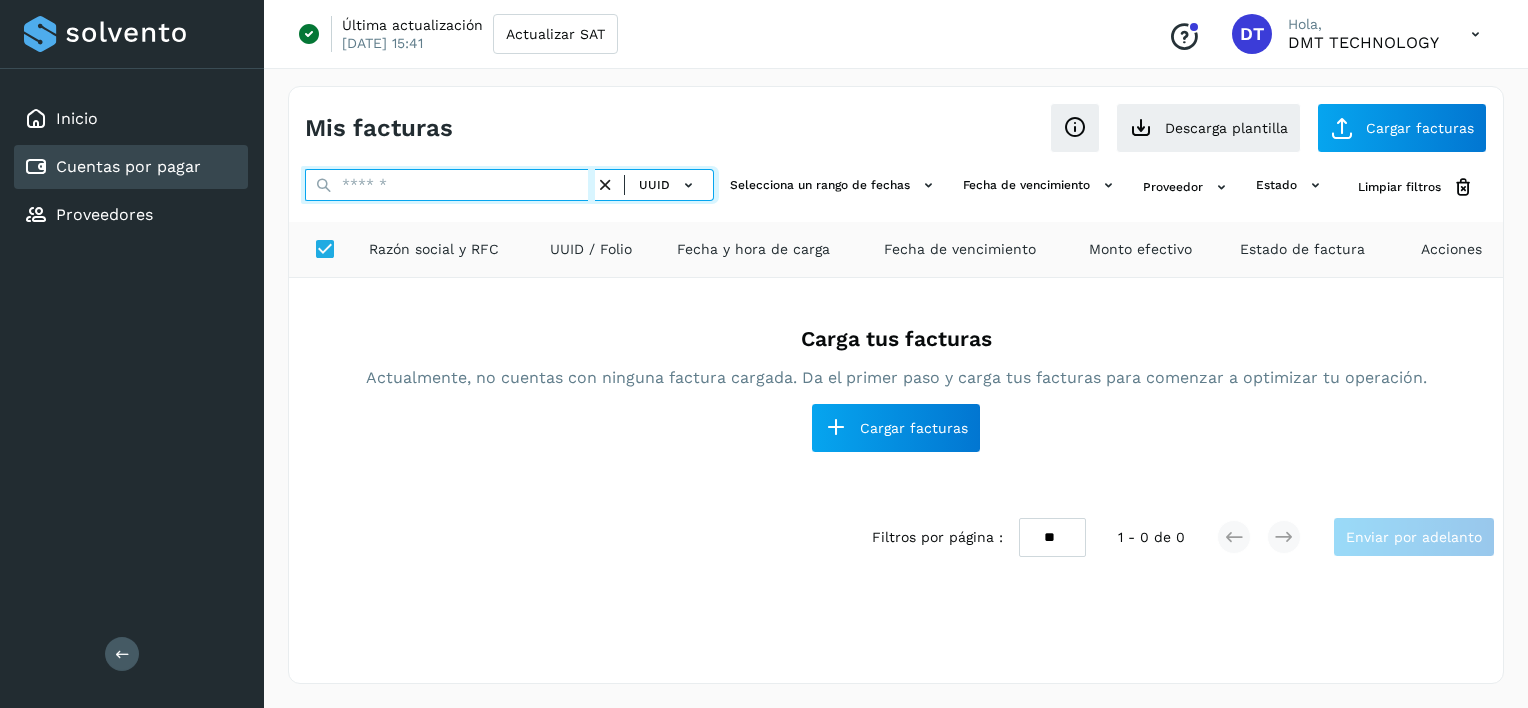 click at bounding box center (450, 185) 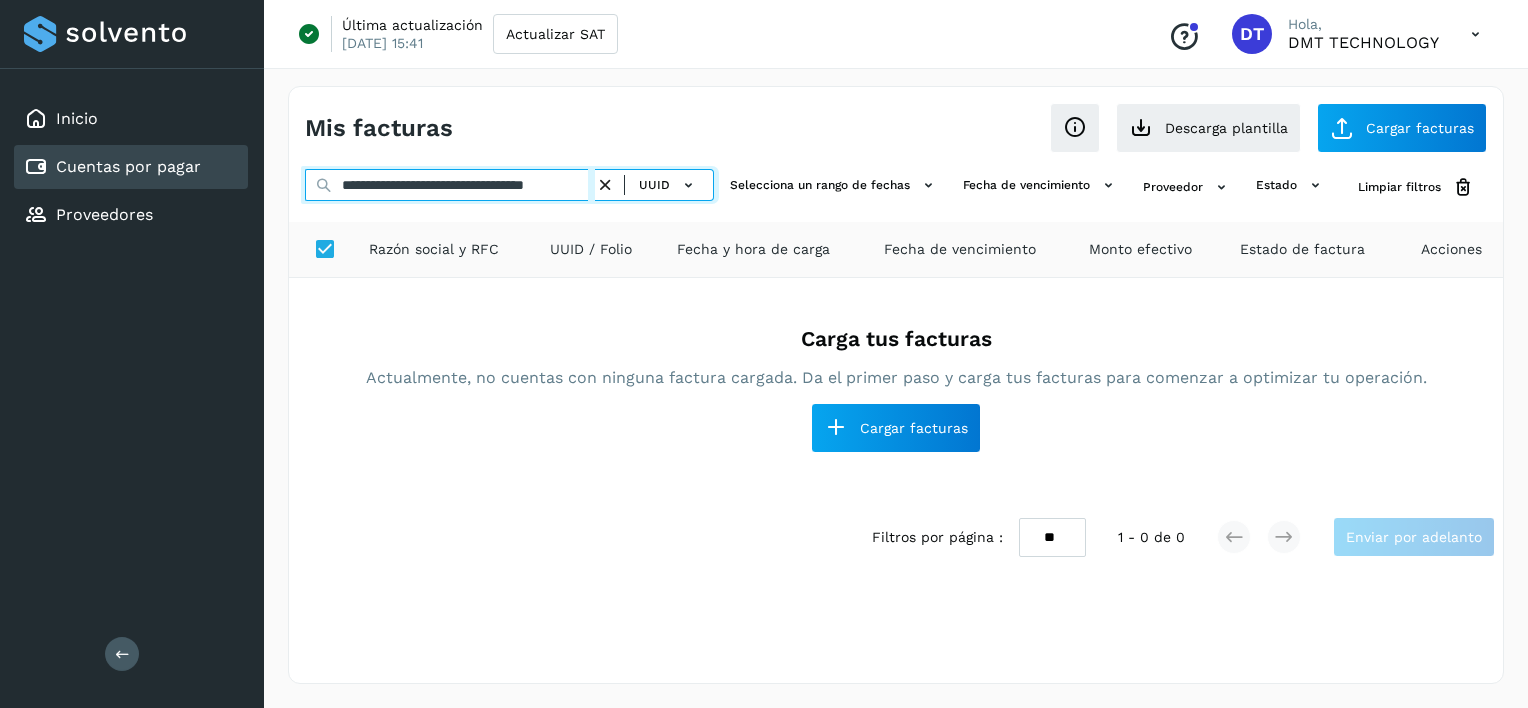 scroll, scrollTop: 0, scrollLeft: 53, axis: horizontal 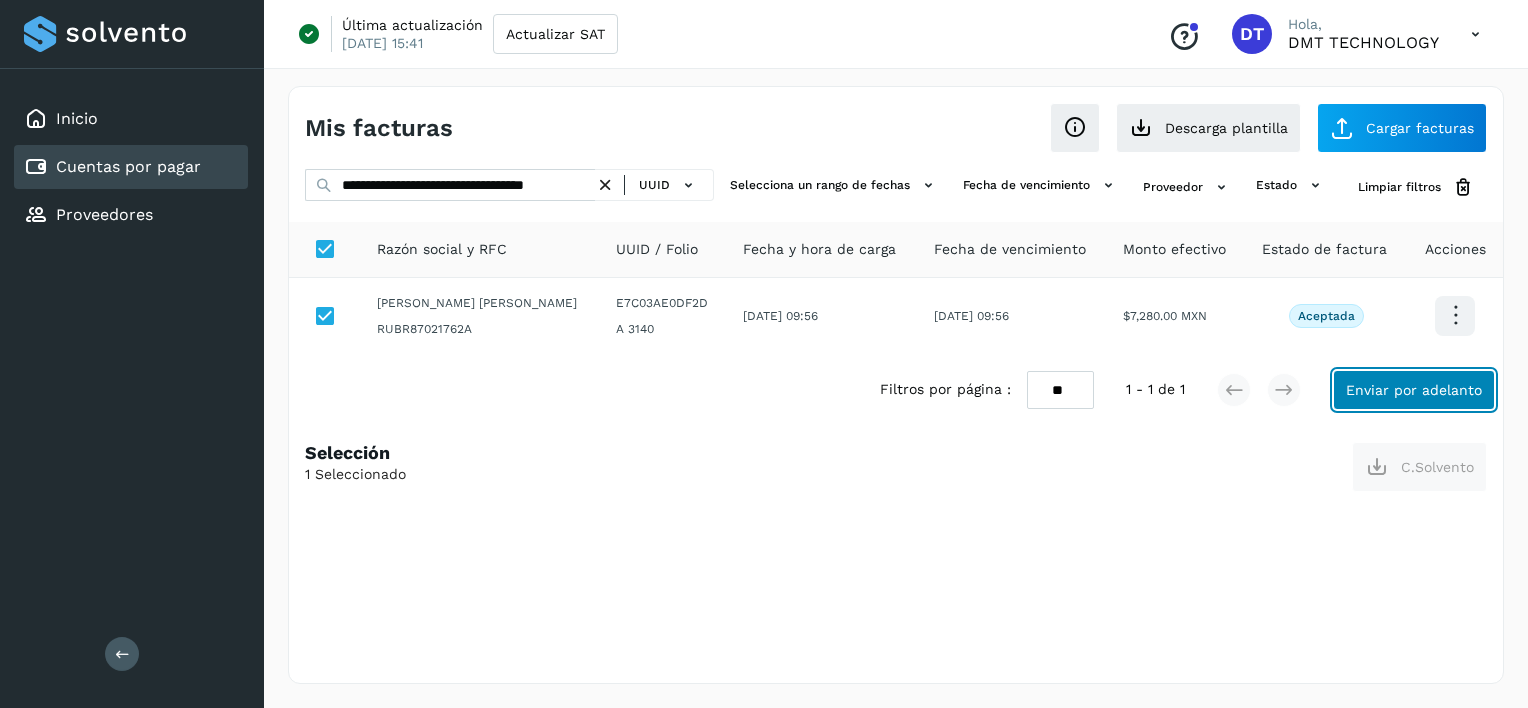 click on "Enviar por adelanto" 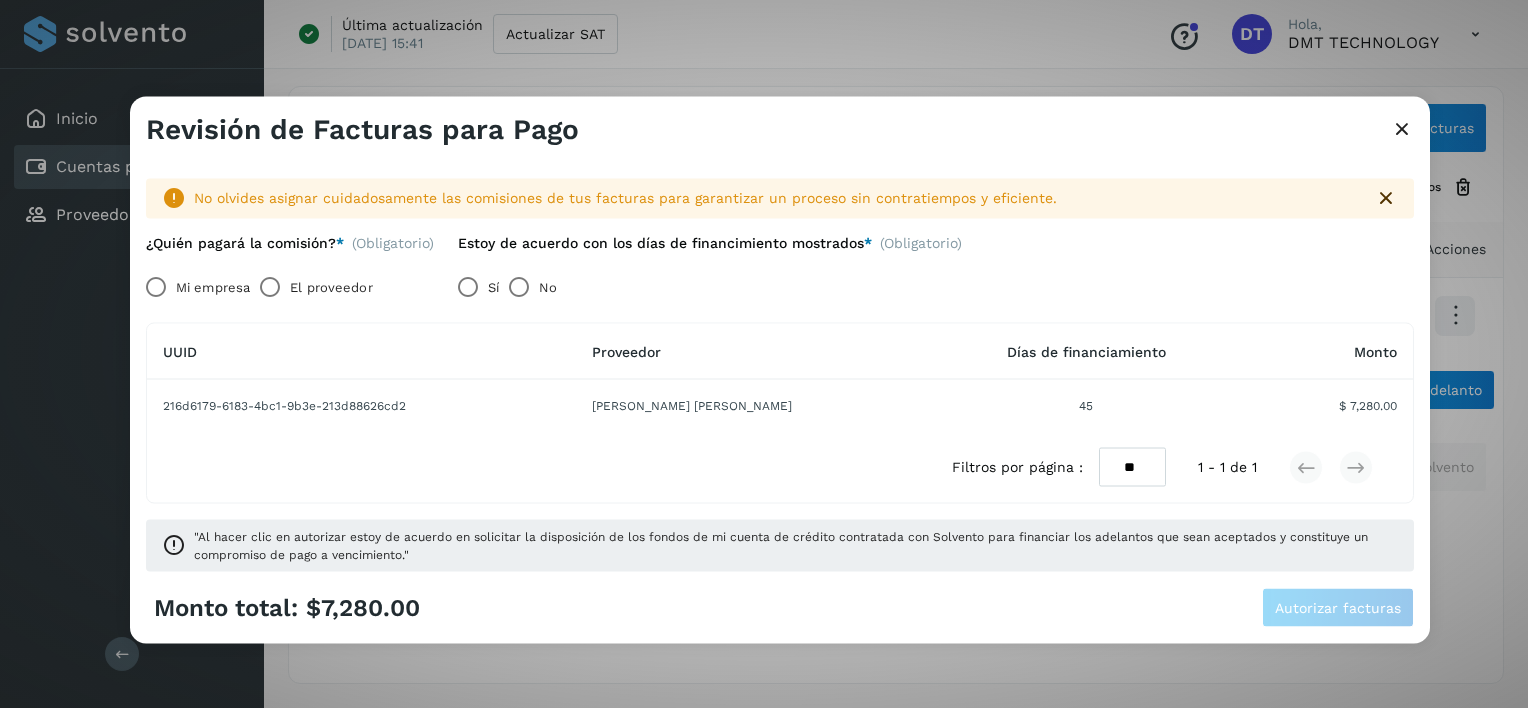 drag, startPoint x: 358, startPoint y: 270, endPoint x: 353, endPoint y: 288, distance: 18.681541 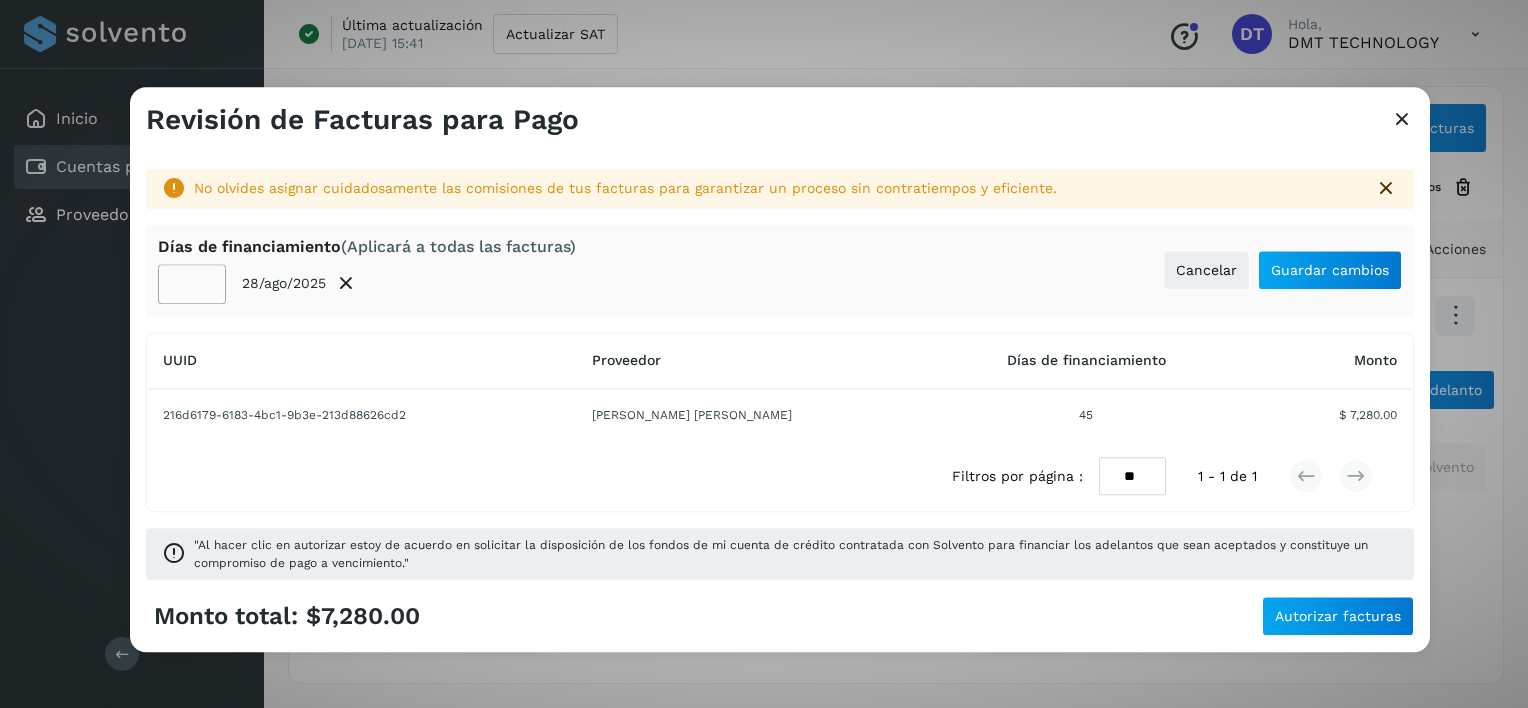 click on "**" 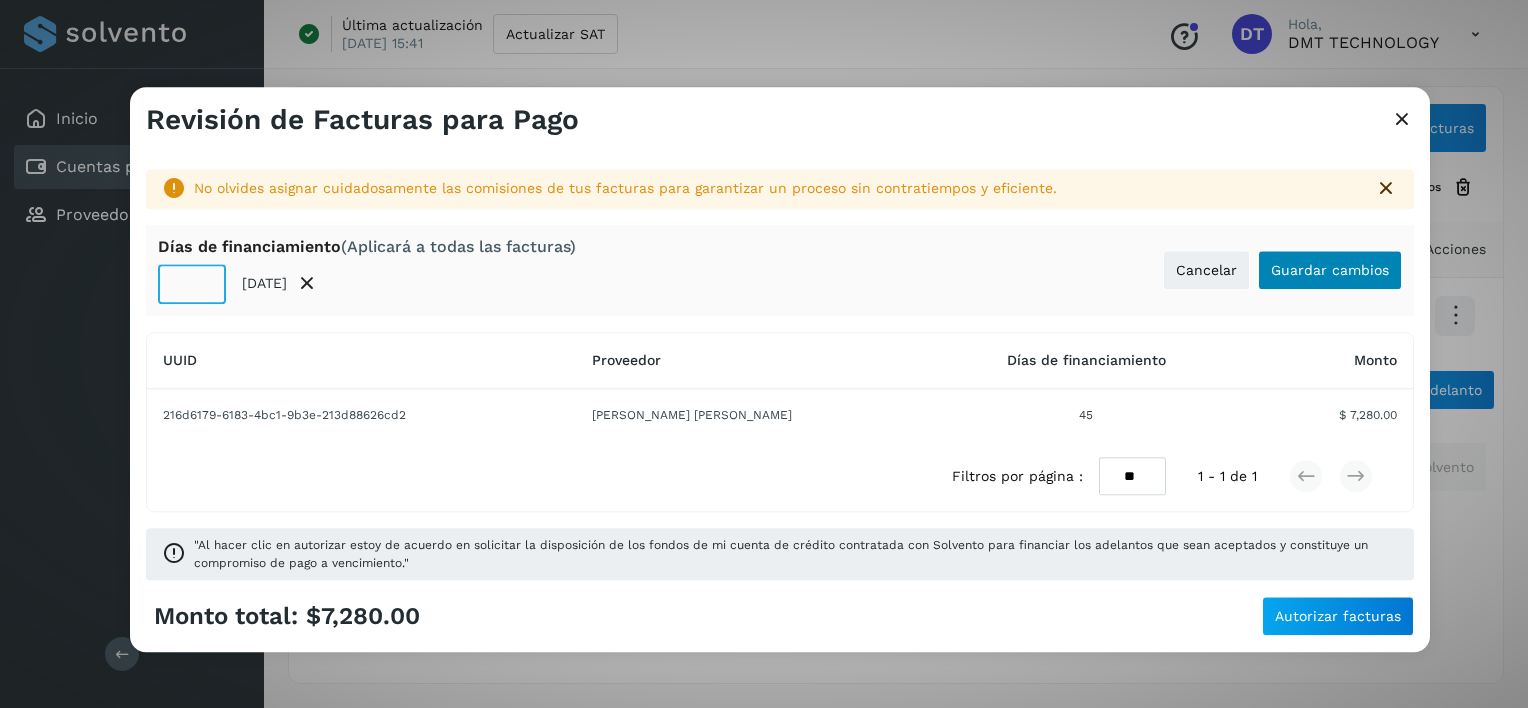 type on "**" 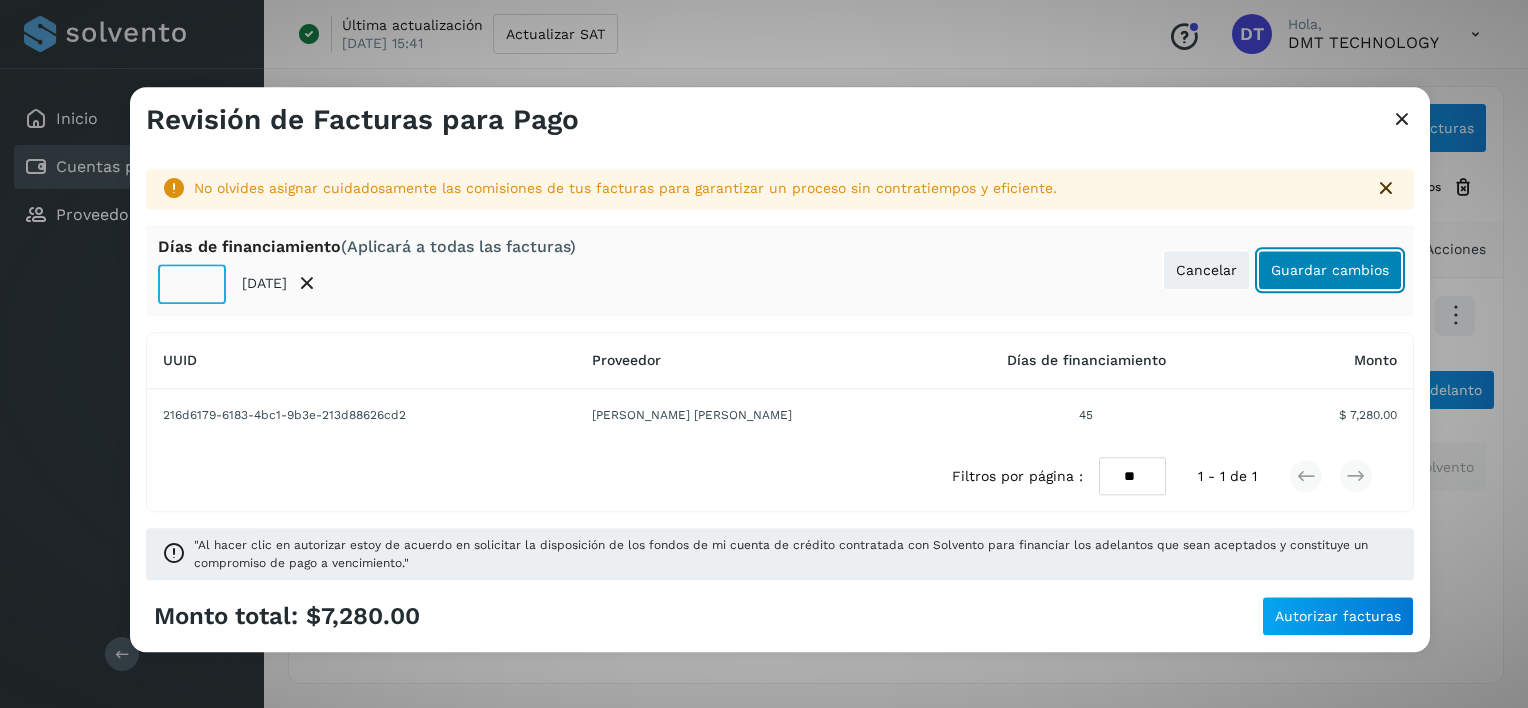 click on "Guardar cambios" at bounding box center [1330, 270] 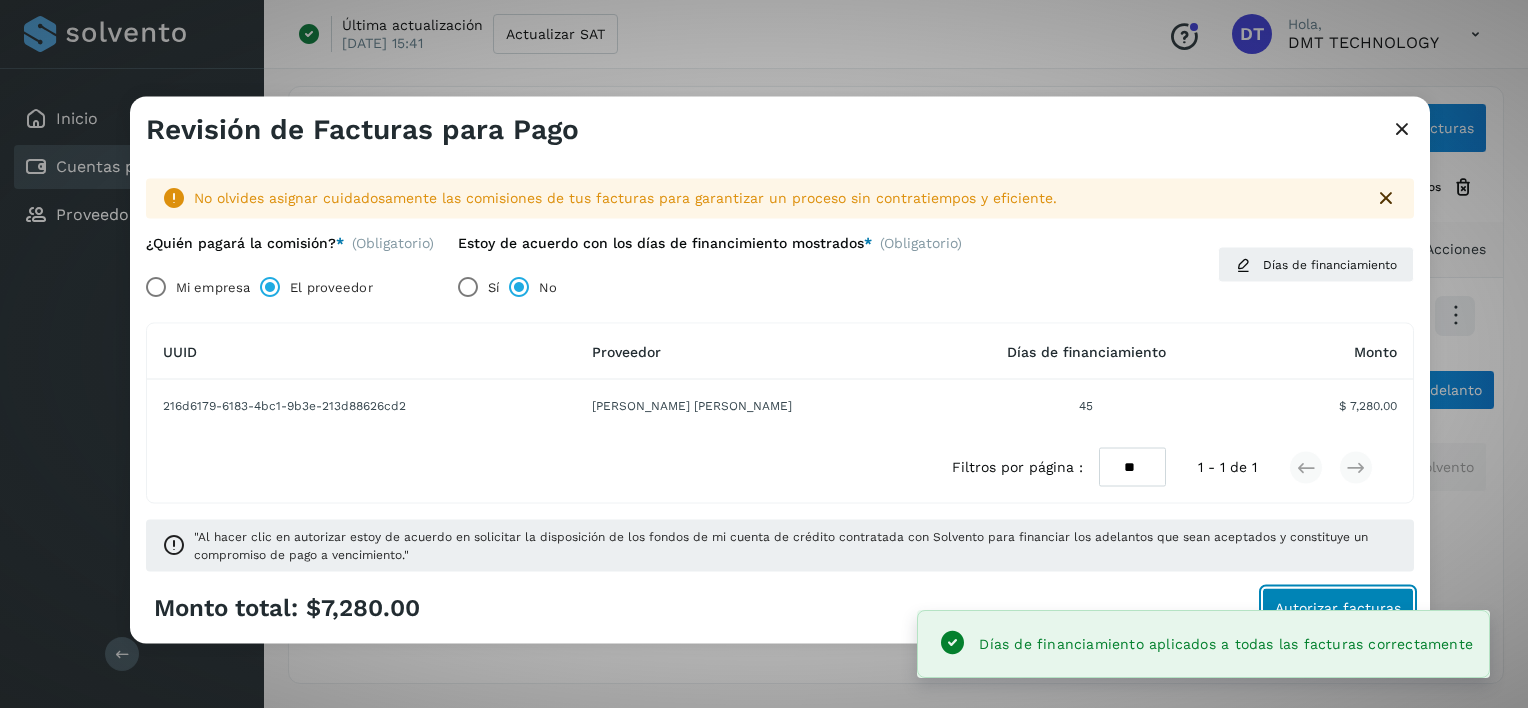 click on "Autorizar facturas" 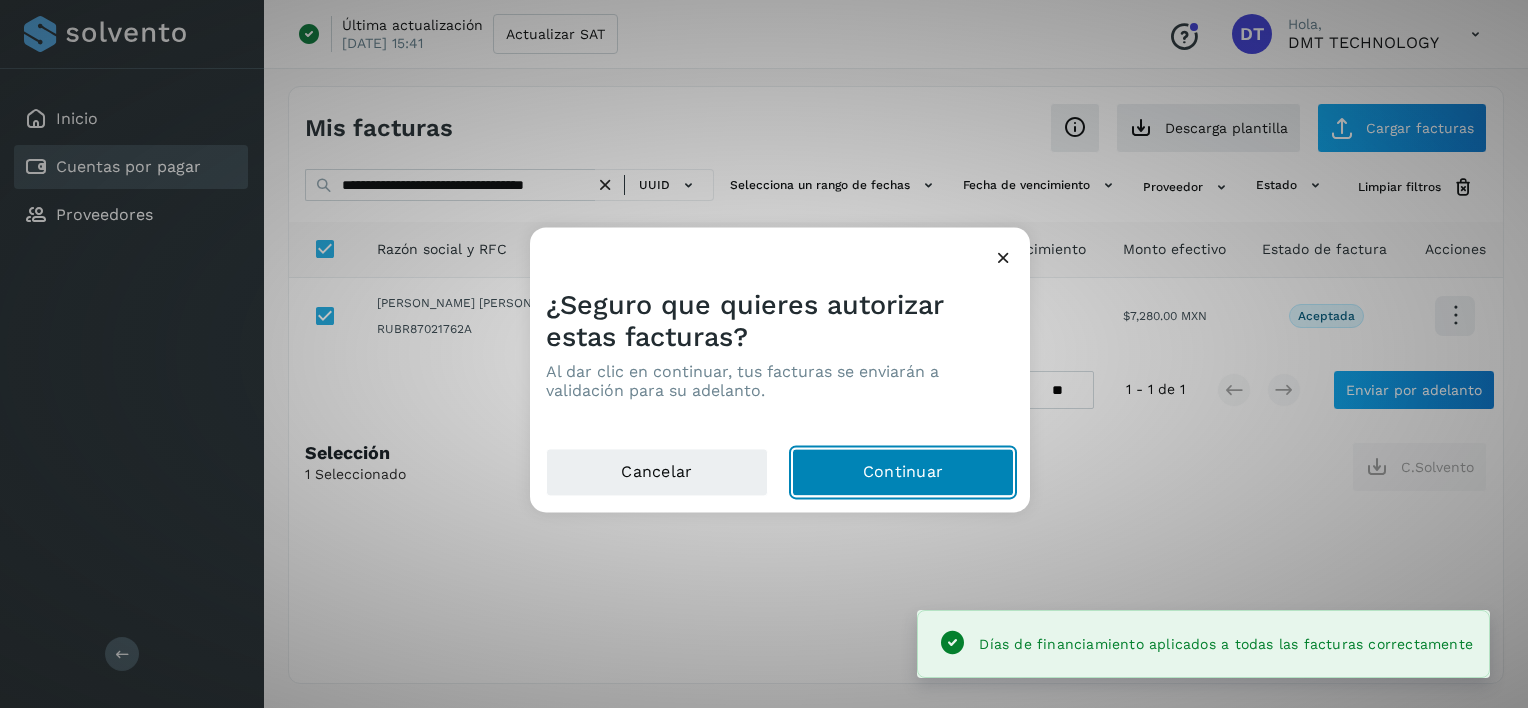 click on "Continuar" 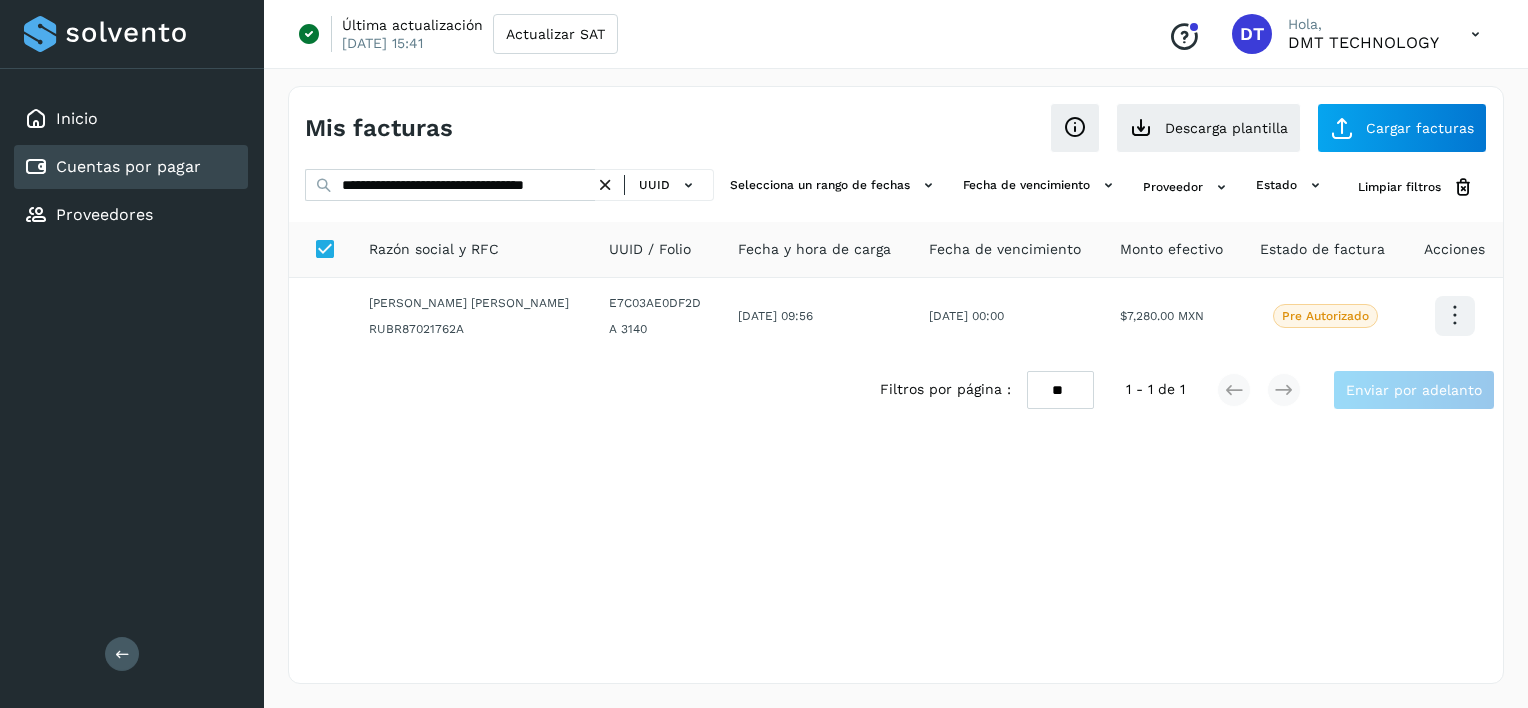 click at bounding box center (605, 185) 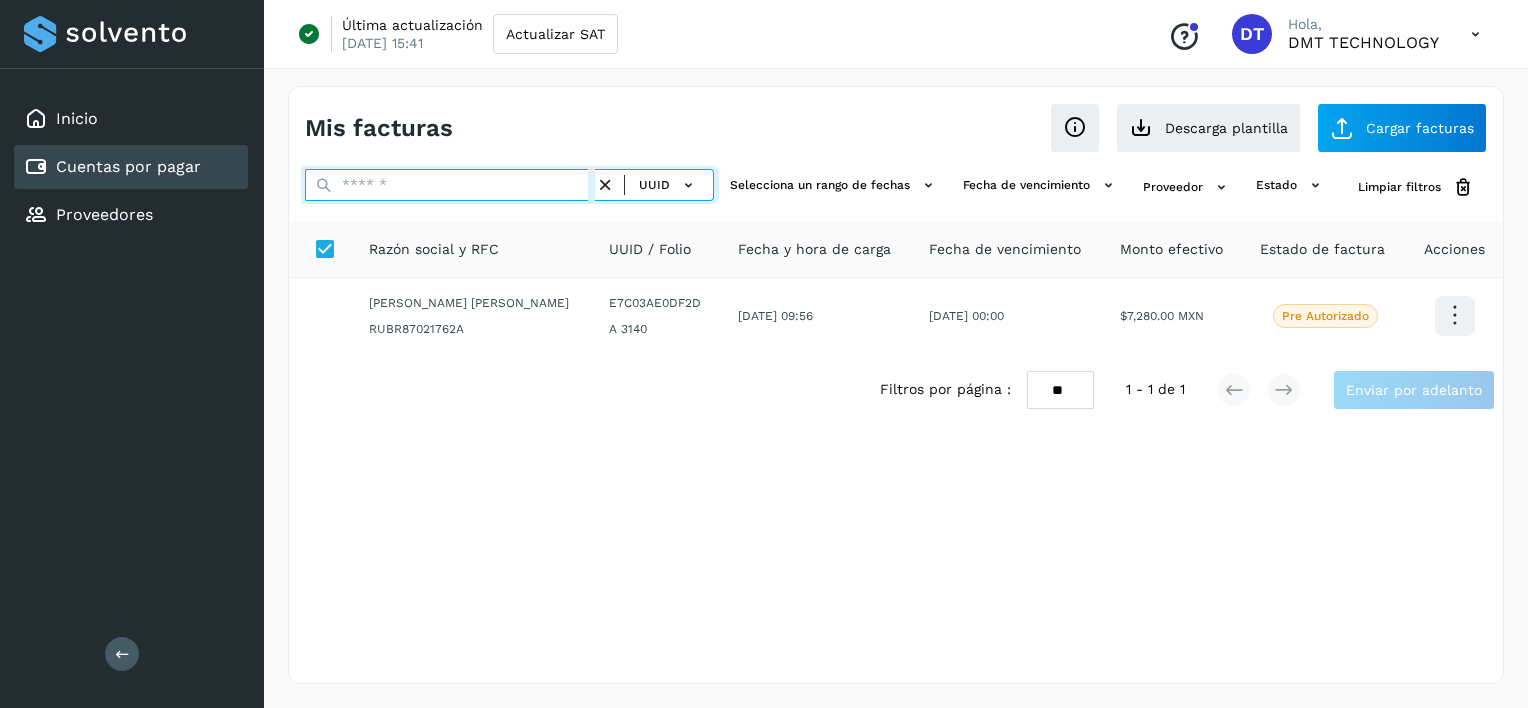 click at bounding box center [450, 185] 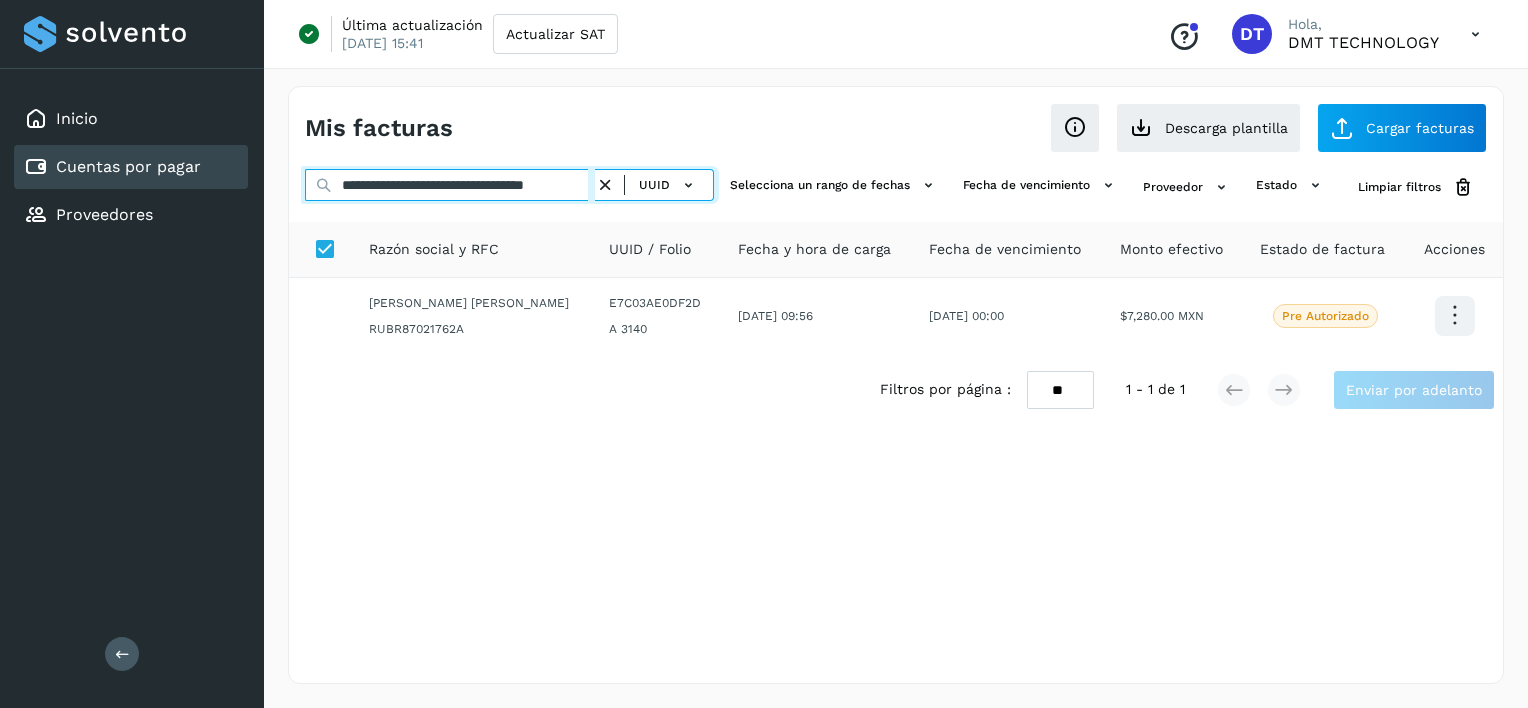 scroll, scrollTop: 0, scrollLeft: 54, axis: horizontal 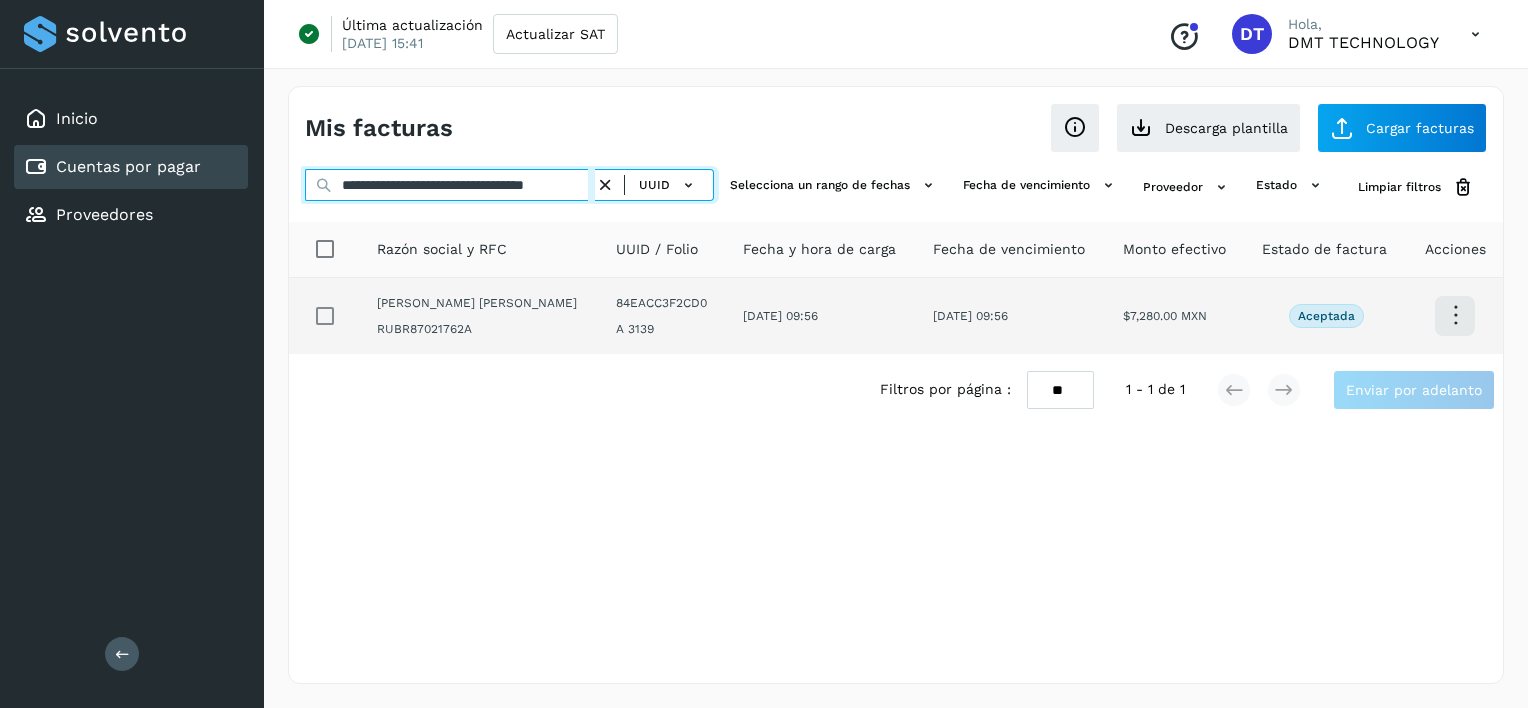 type on "**********" 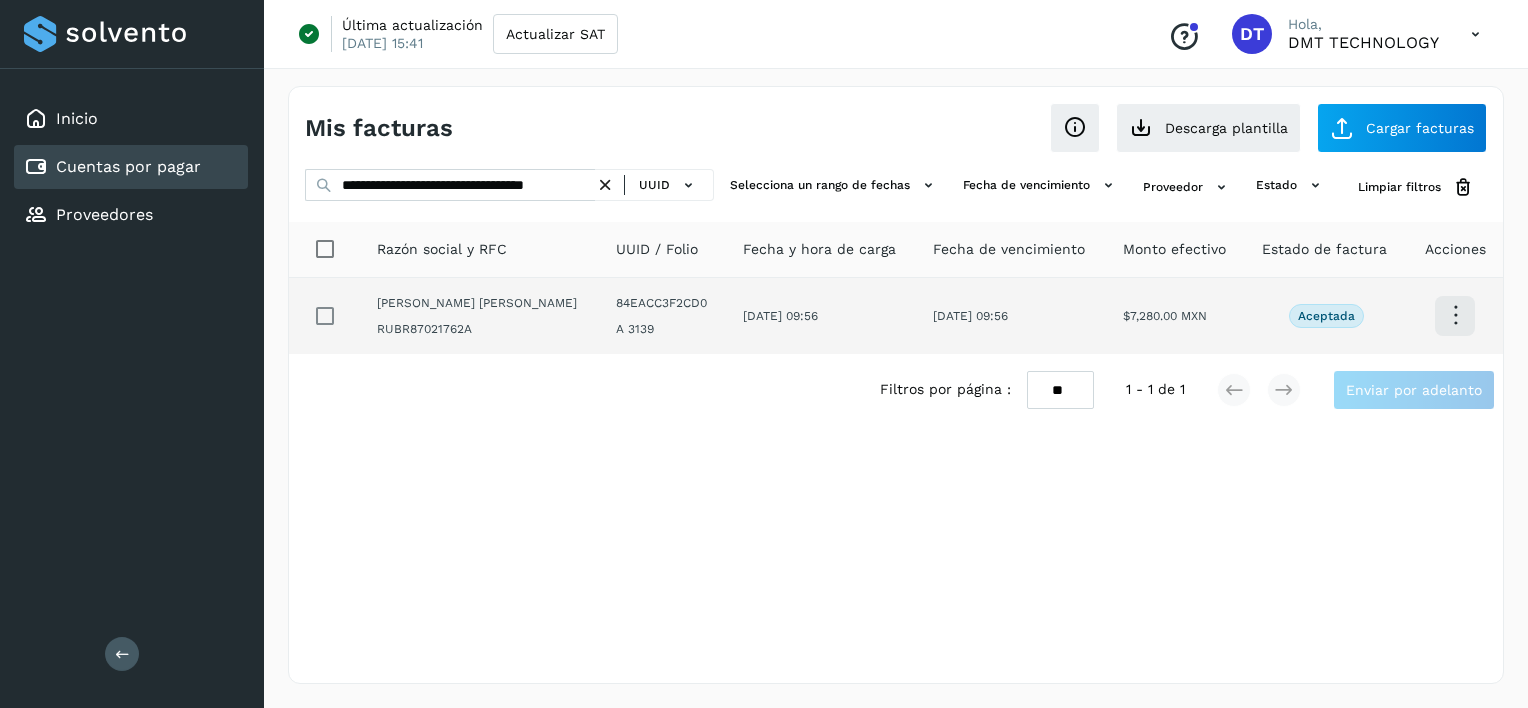 scroll, scrollTop: 0, scrollLeft: 0, axis: both 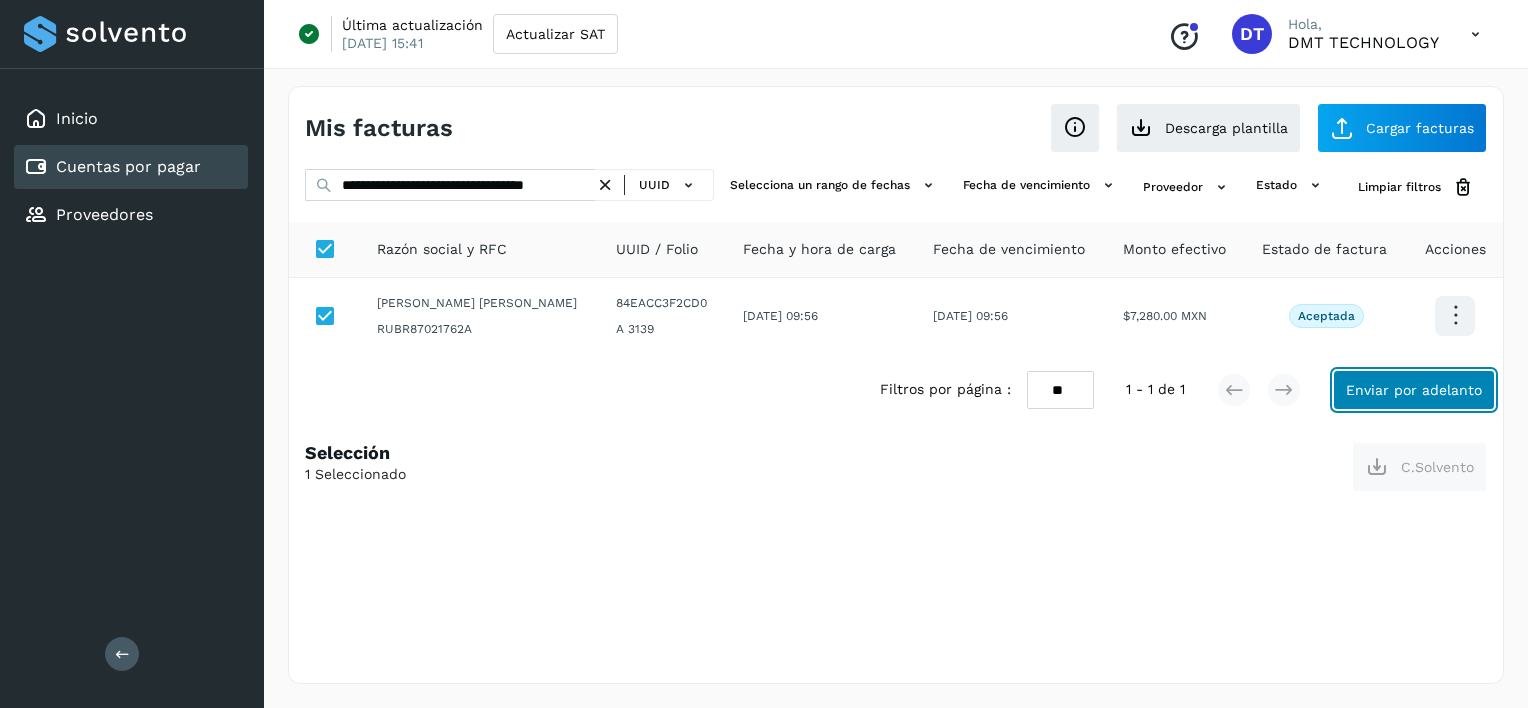 click on "Enviar por adelanto" 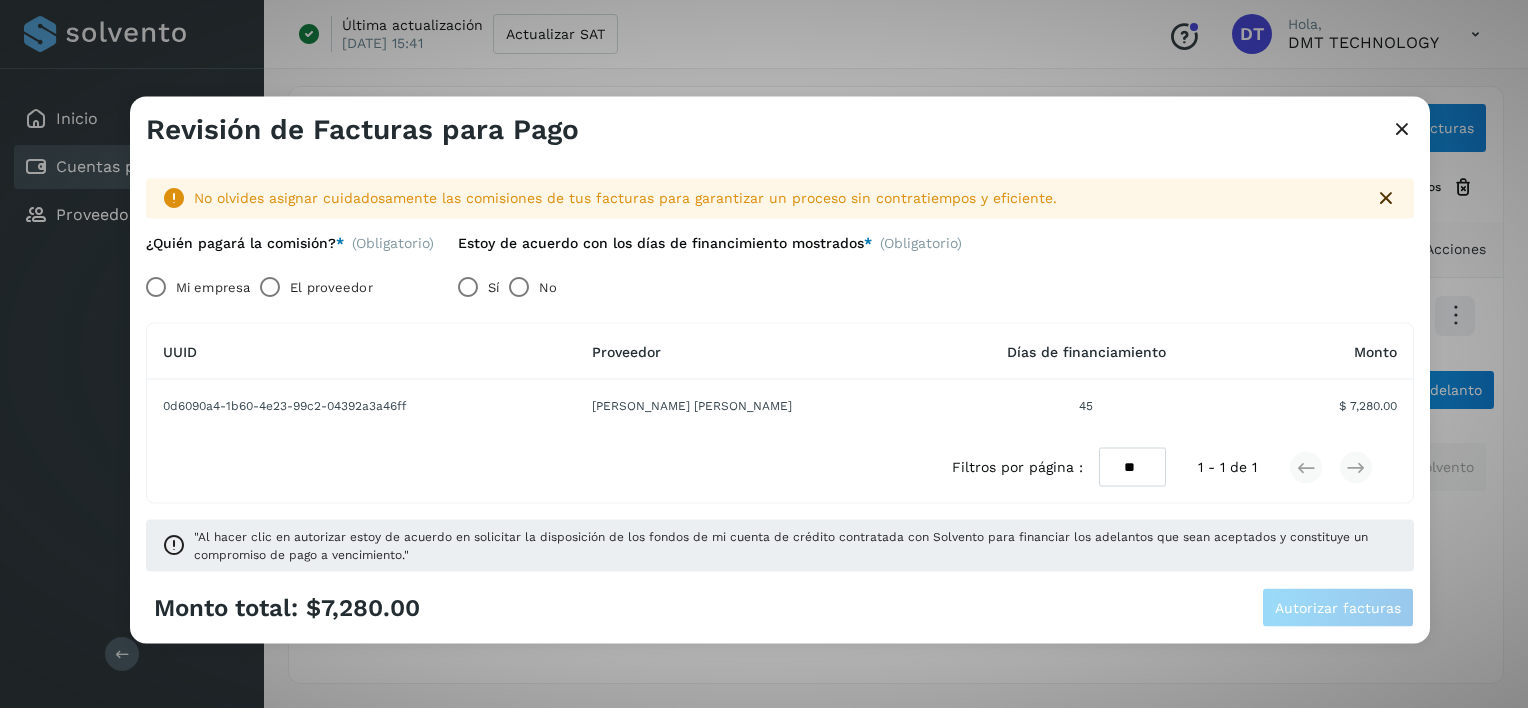 click on "El proveedor" at bounding box center [331, 287] 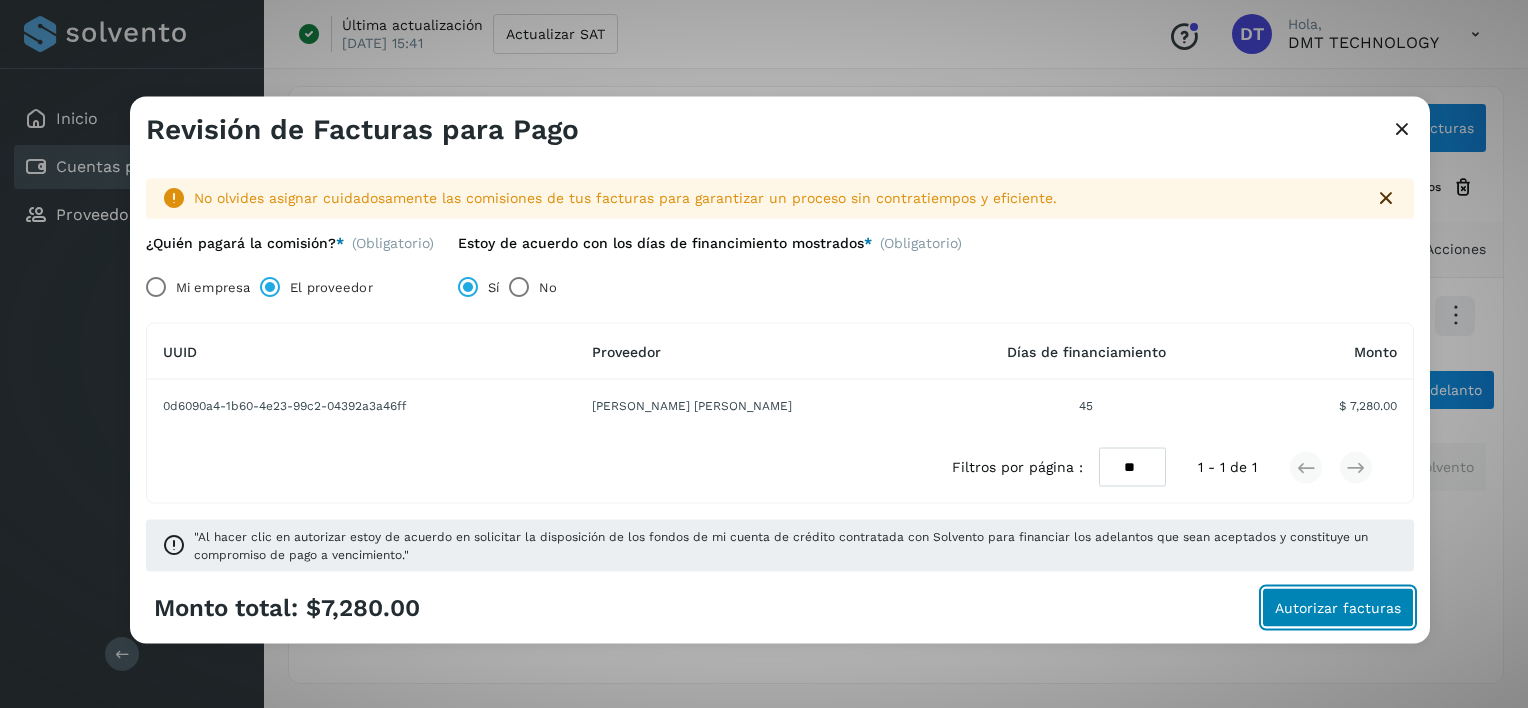click on "Autorizar facturas" at bounding box center (1338, 607) 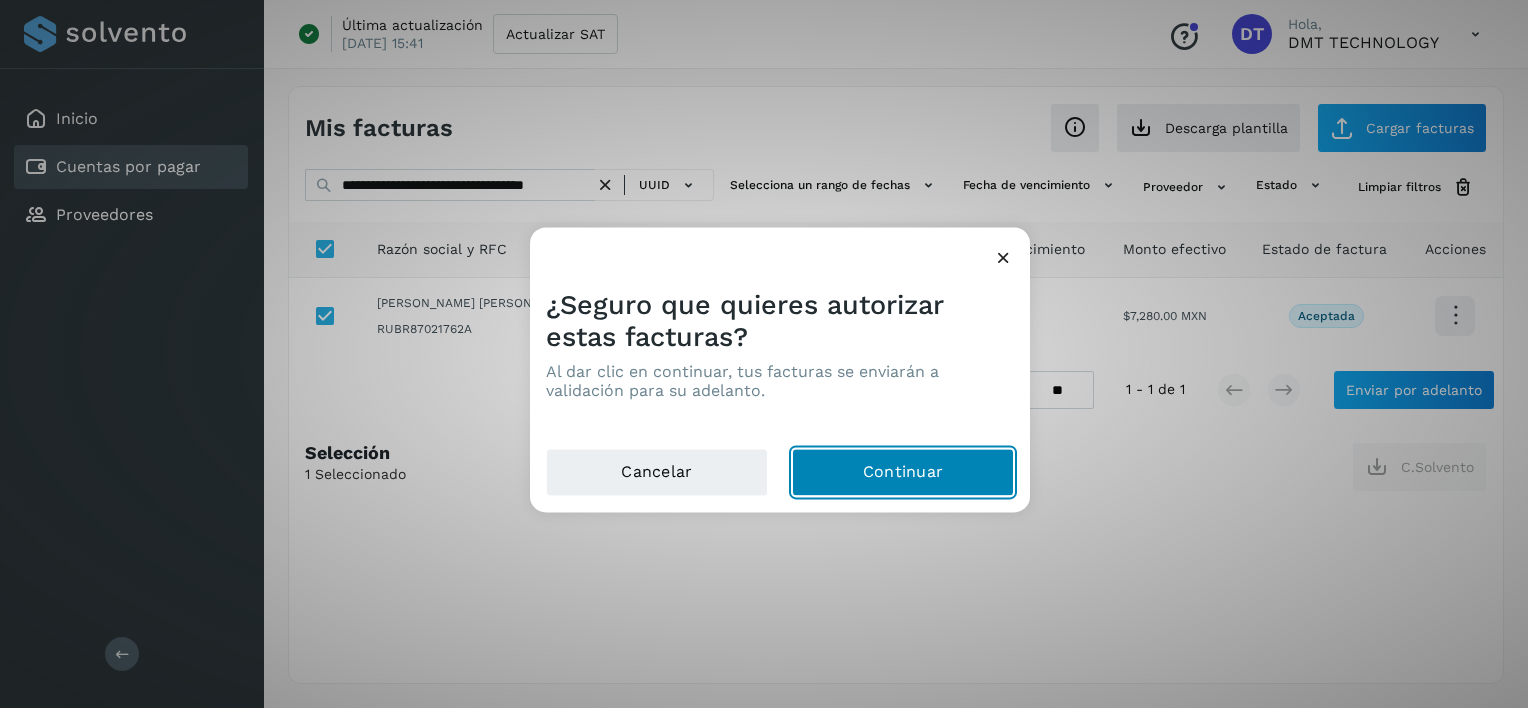 click on "Continuar" 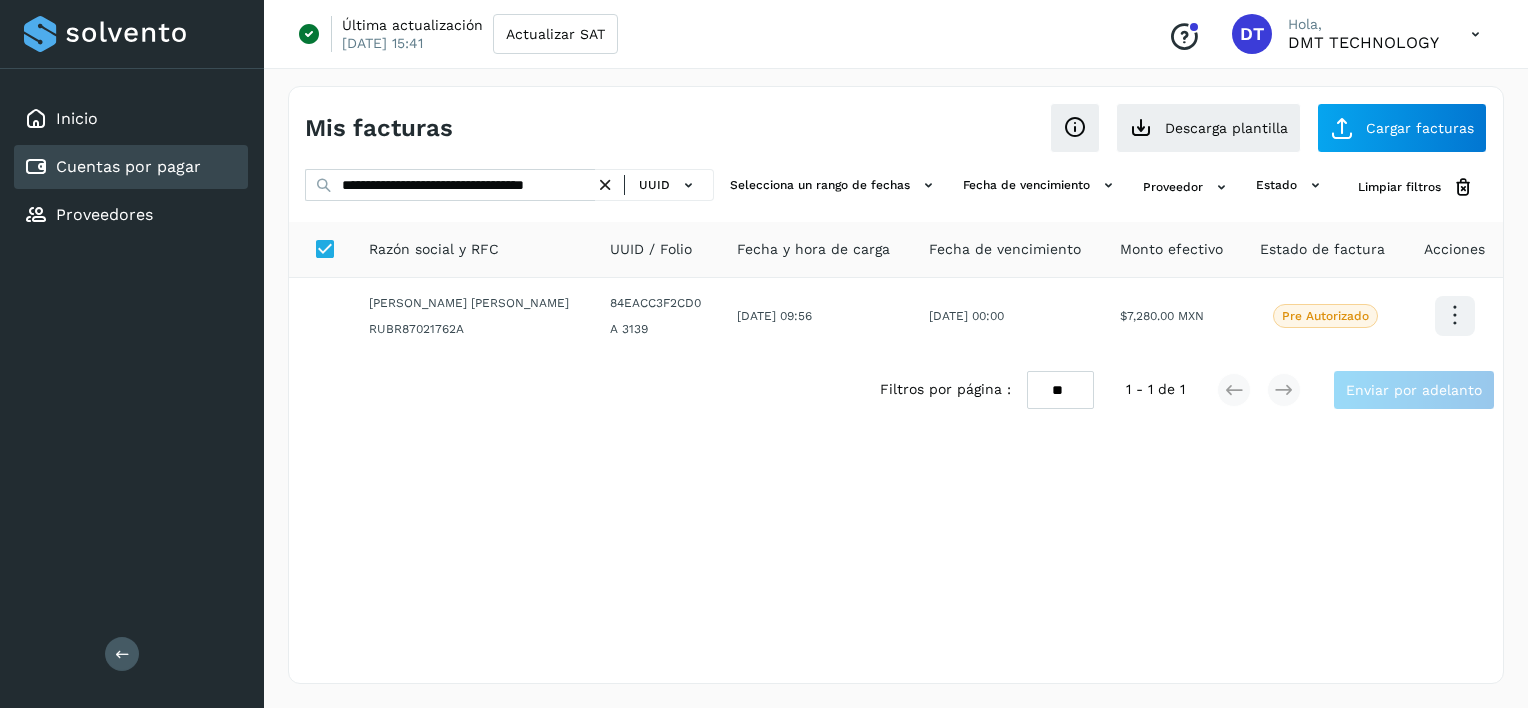 click at bounding box center [605, 185] 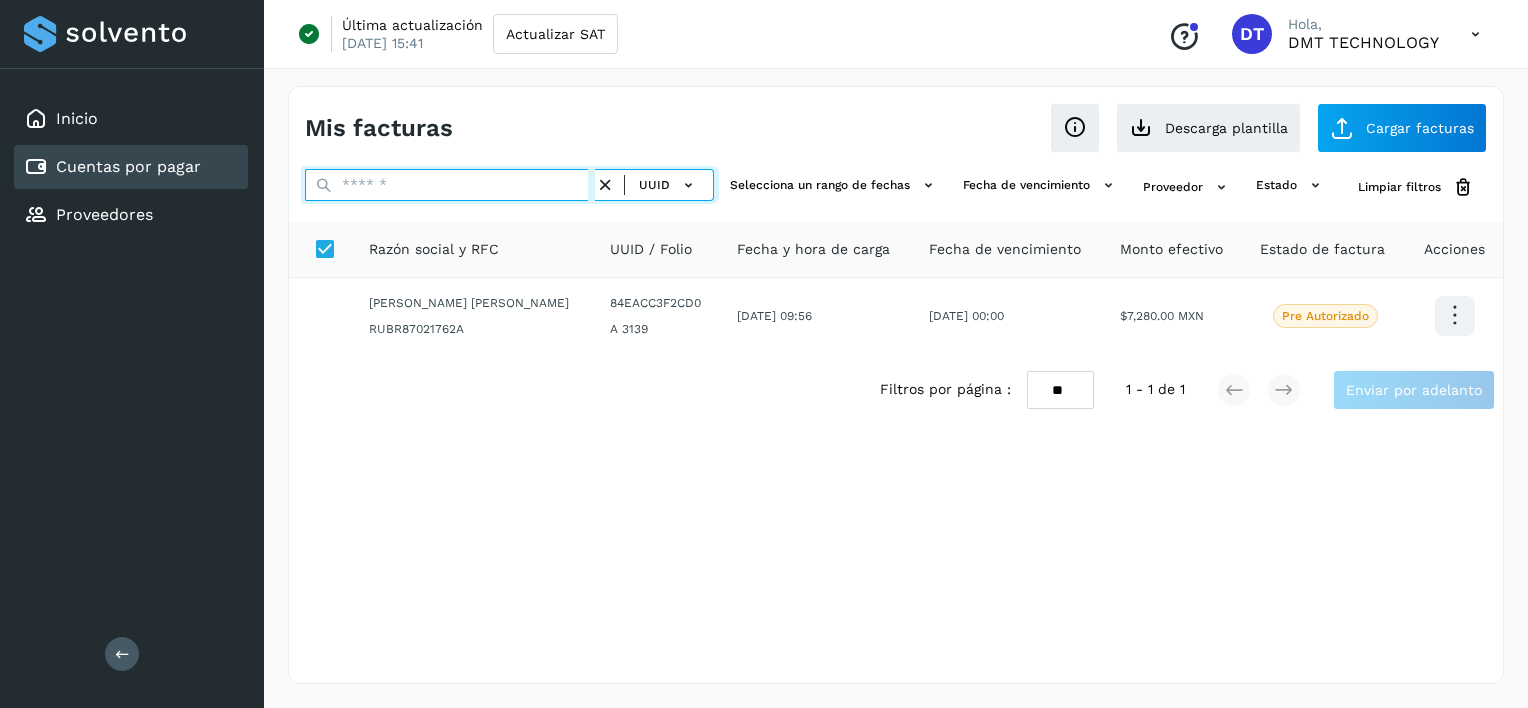 click at bounding box center [450, 185] 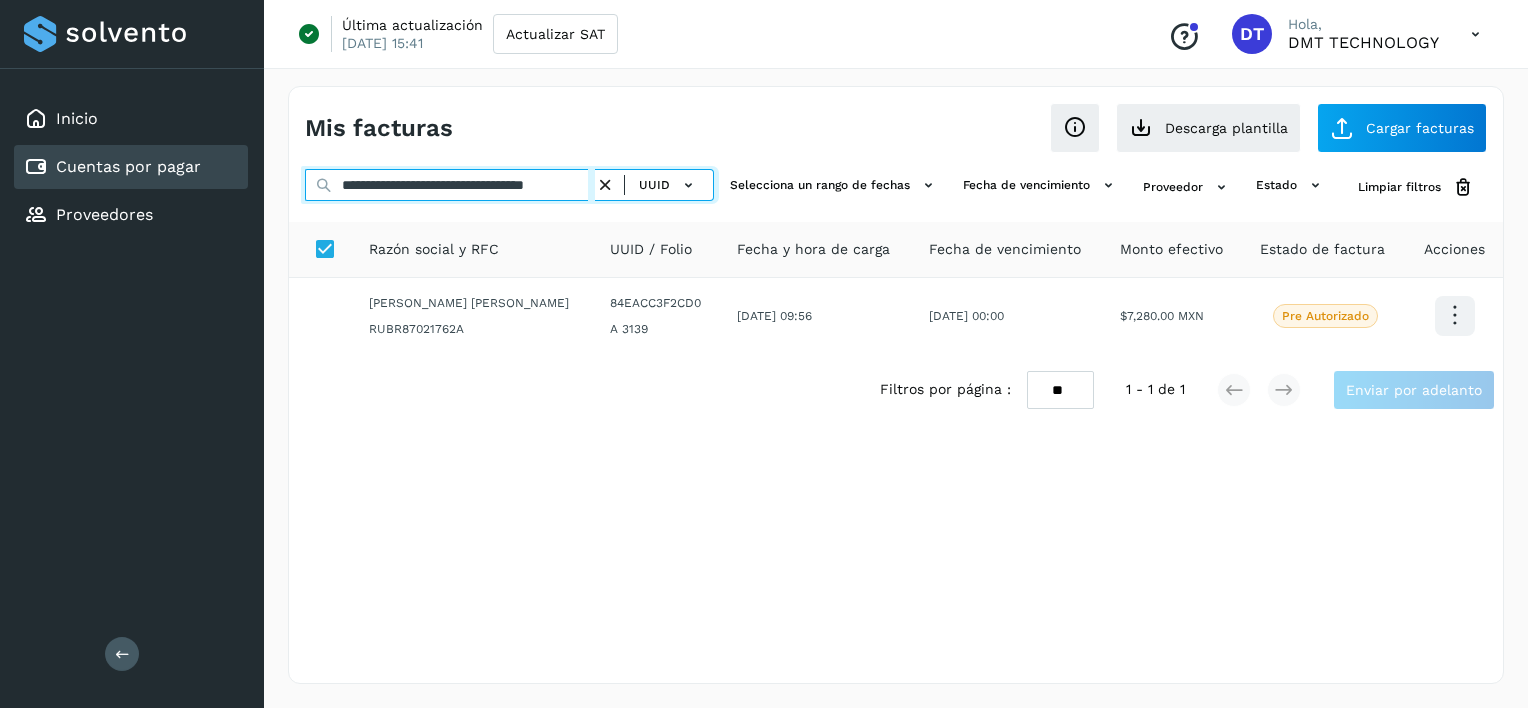 scroll, scrollTop: 0, scrollLeft: 21, axis: horizontal 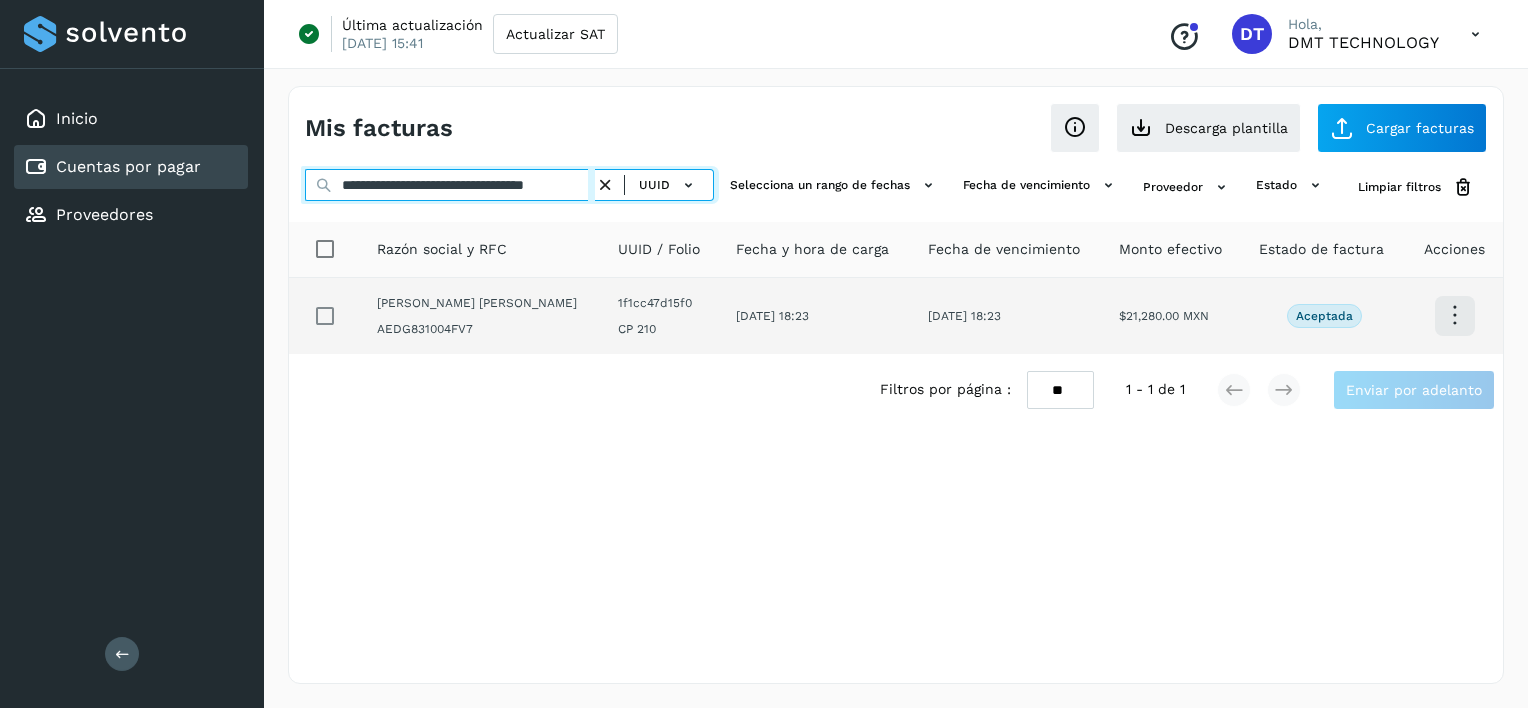 type on "**********" 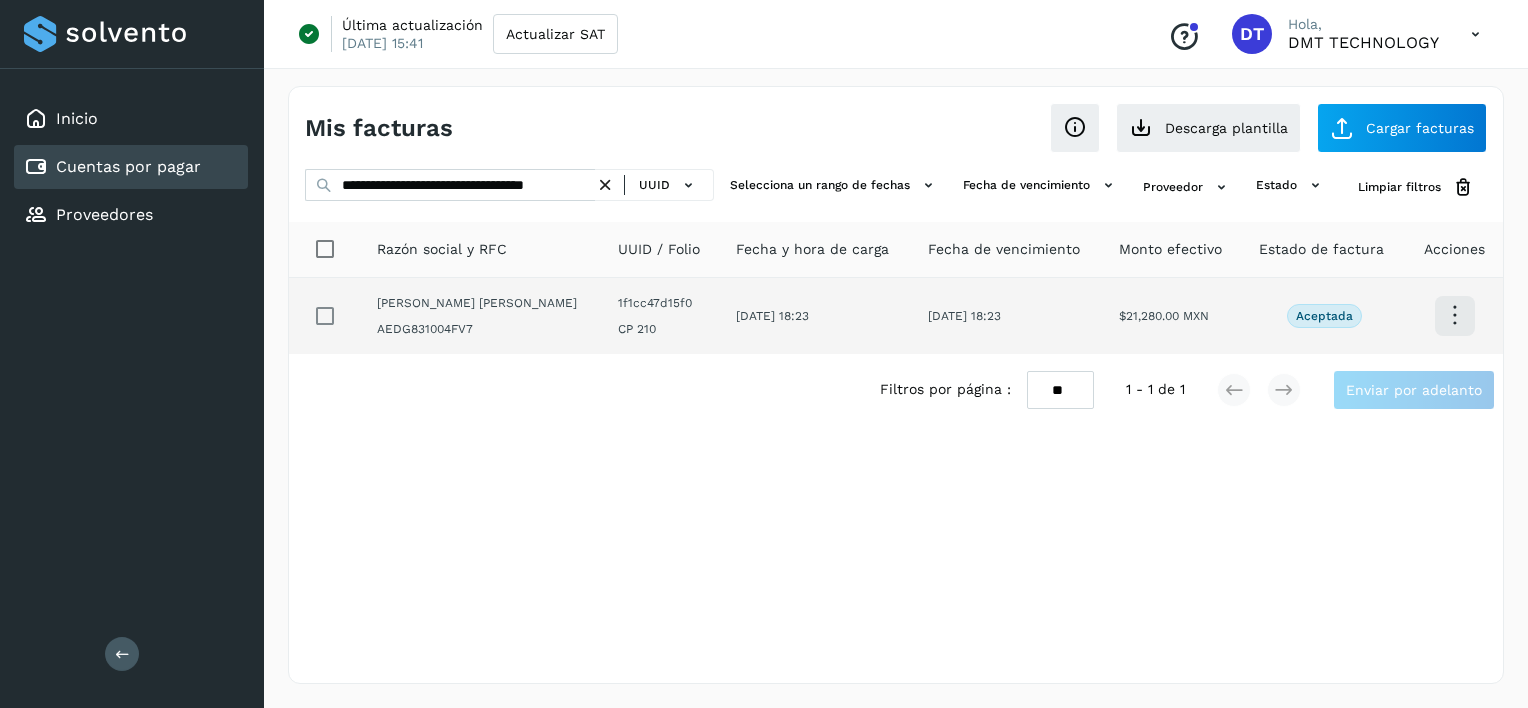 scroll, scrollTop: 0, scrollLeft: 0, axis: both 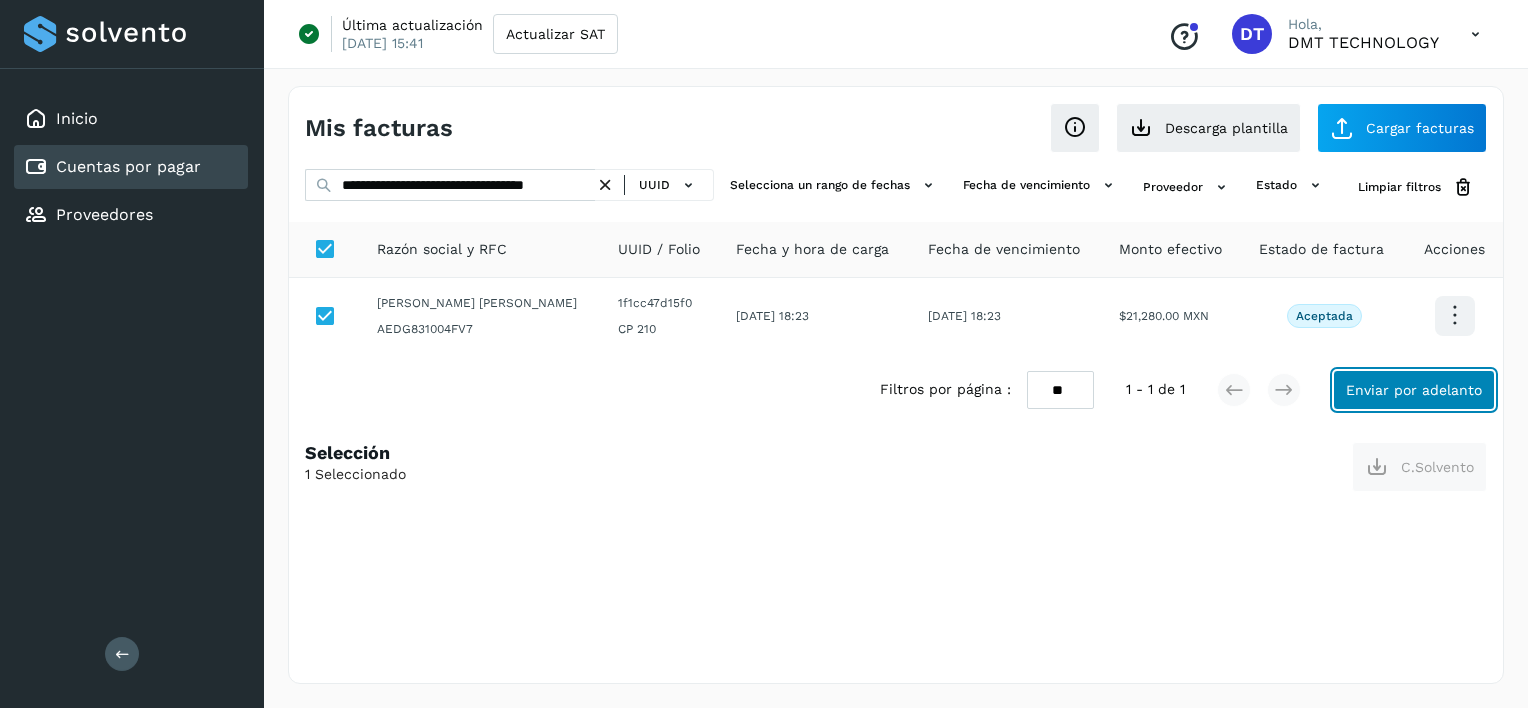 click on "Enviar por adelanto" 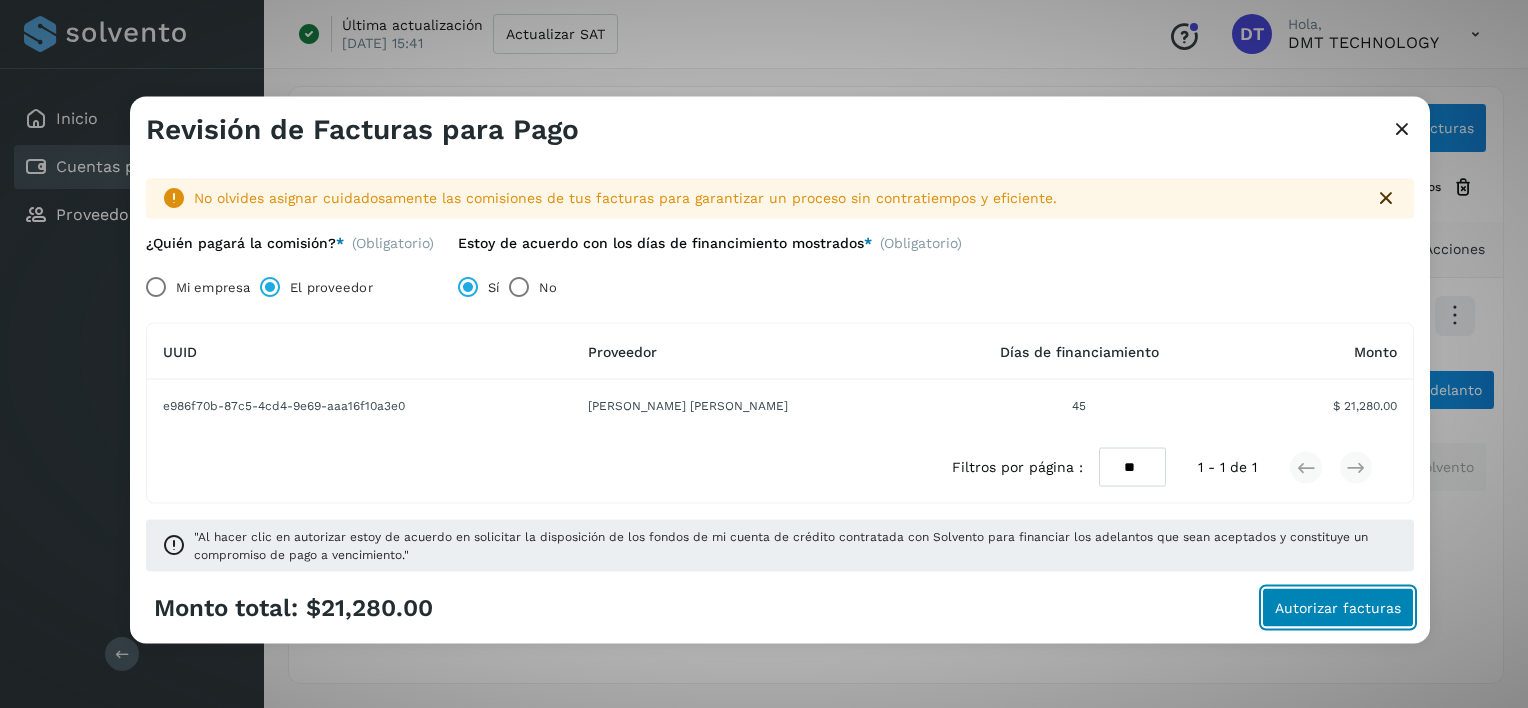 click on "Autorizar facturas" at bounding box center [1338, 607] 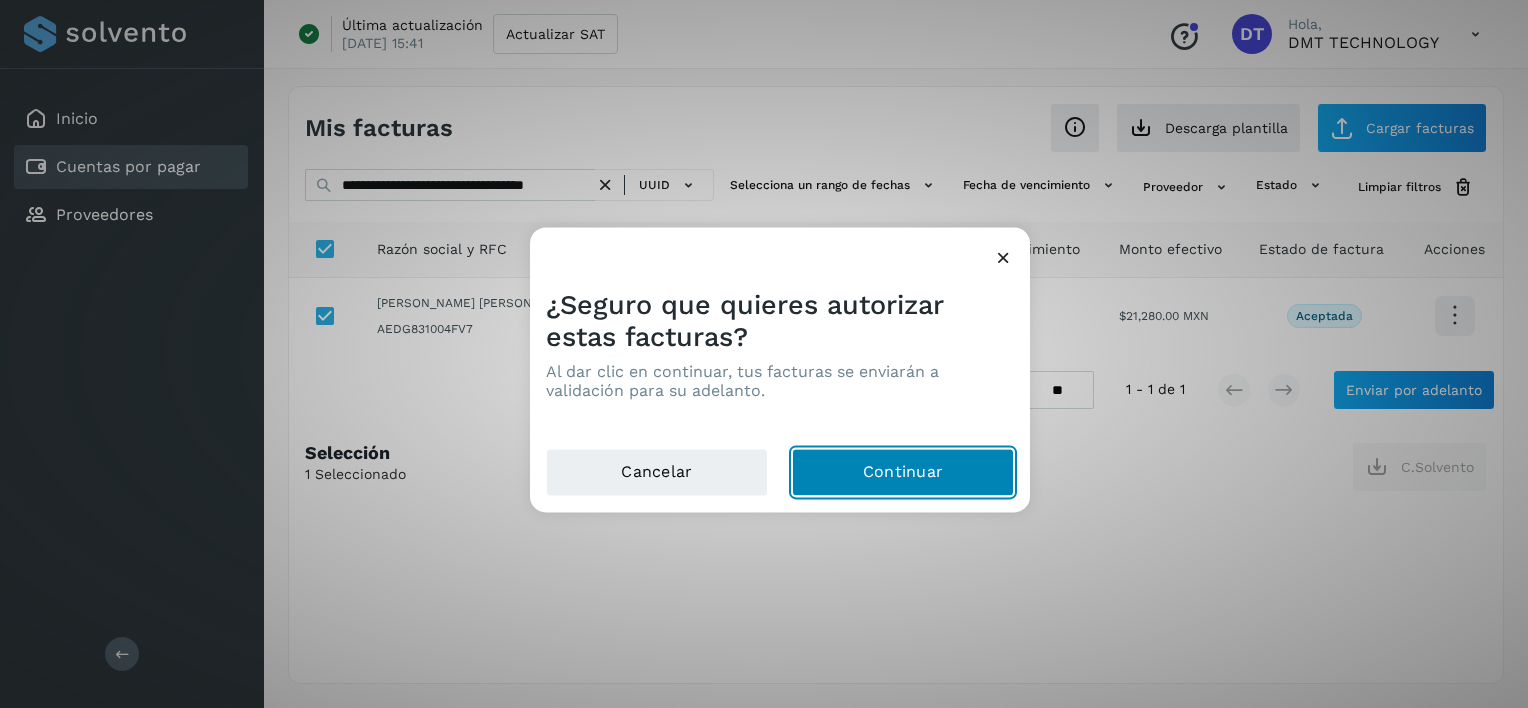 drag, startPoint x: 920, startPoint y: 473, endPoint x: 874, endPoint y: 422, distance: 68.68042 